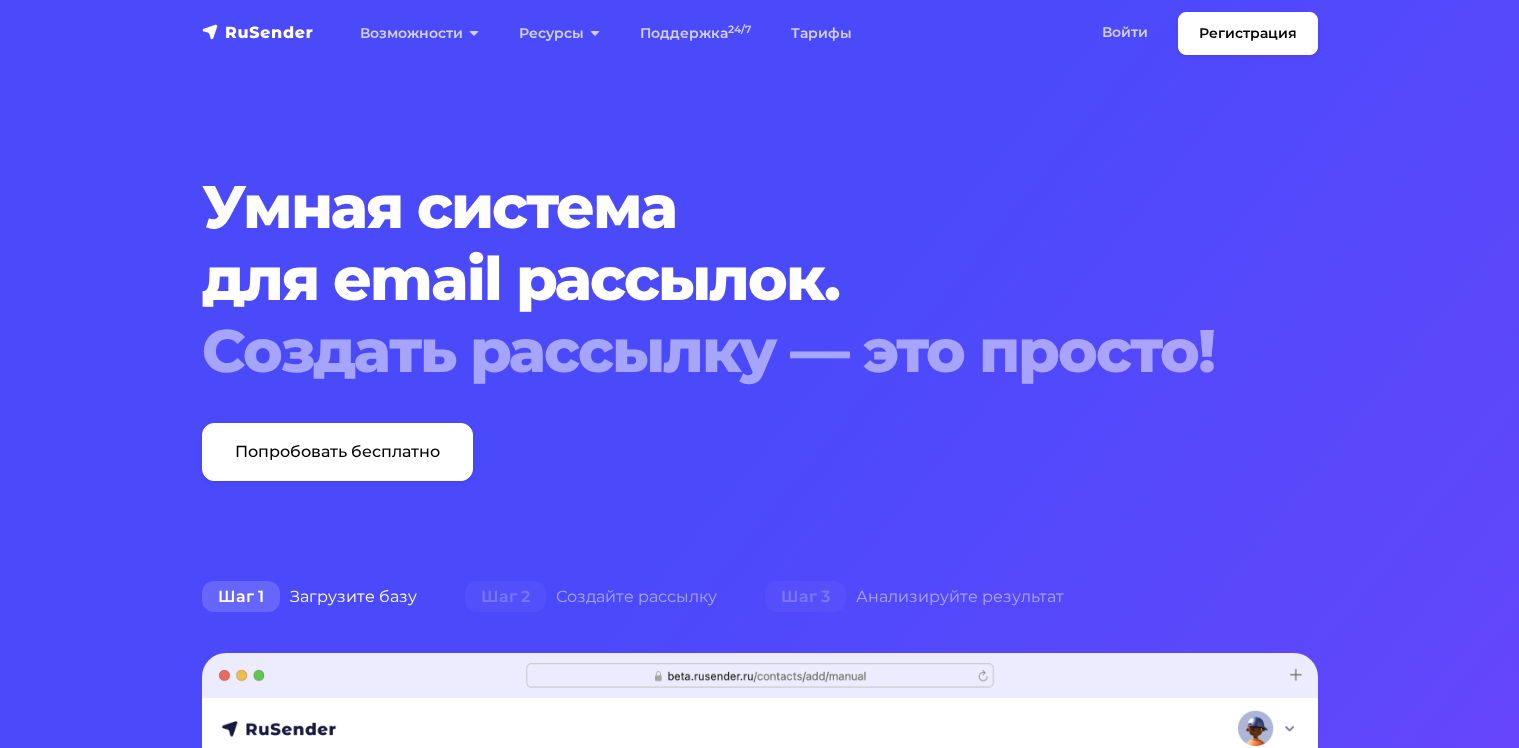 scroll, scrollTop: 0, scrollLeft: 0, axis: both 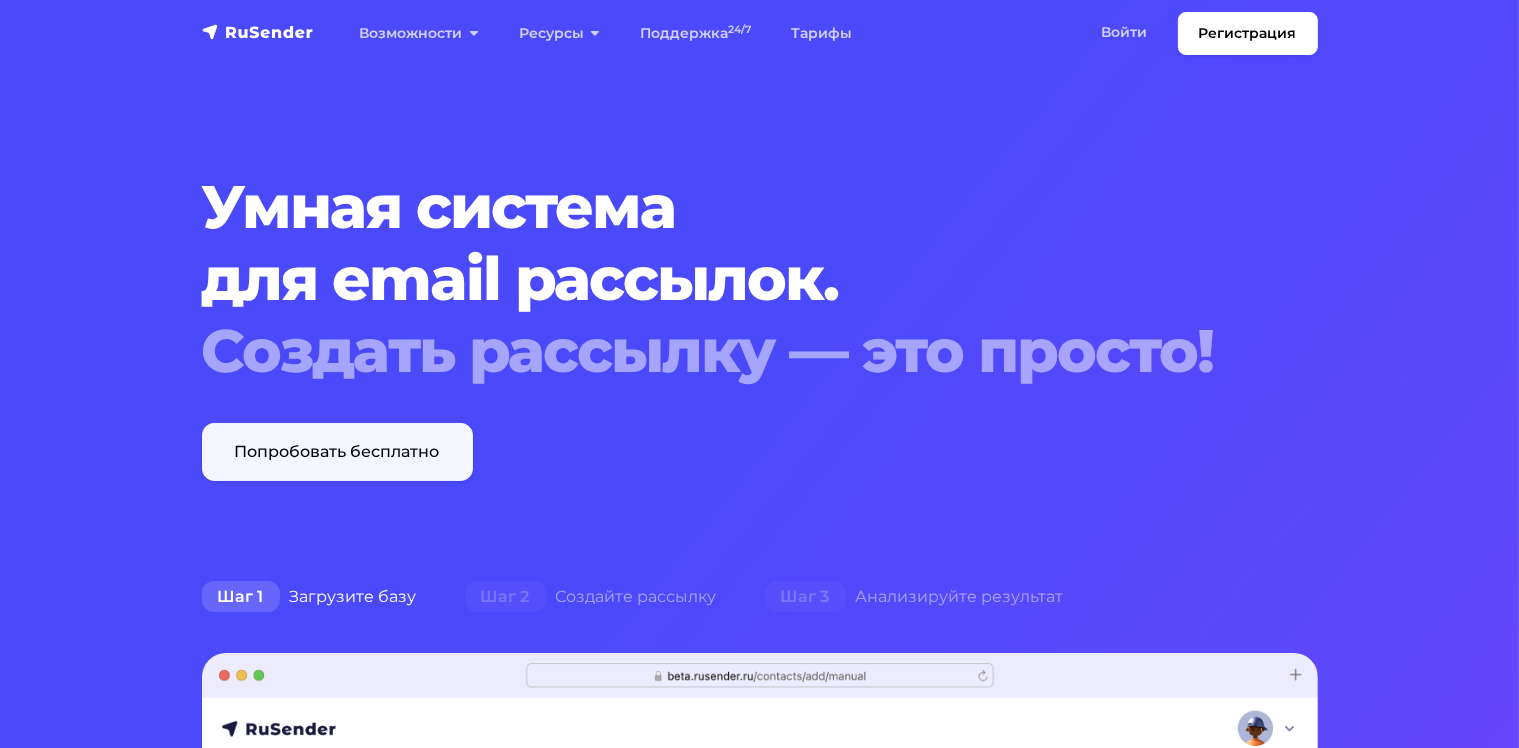 click on "Попробовать бесплатно" at bounding box center (337, 452) 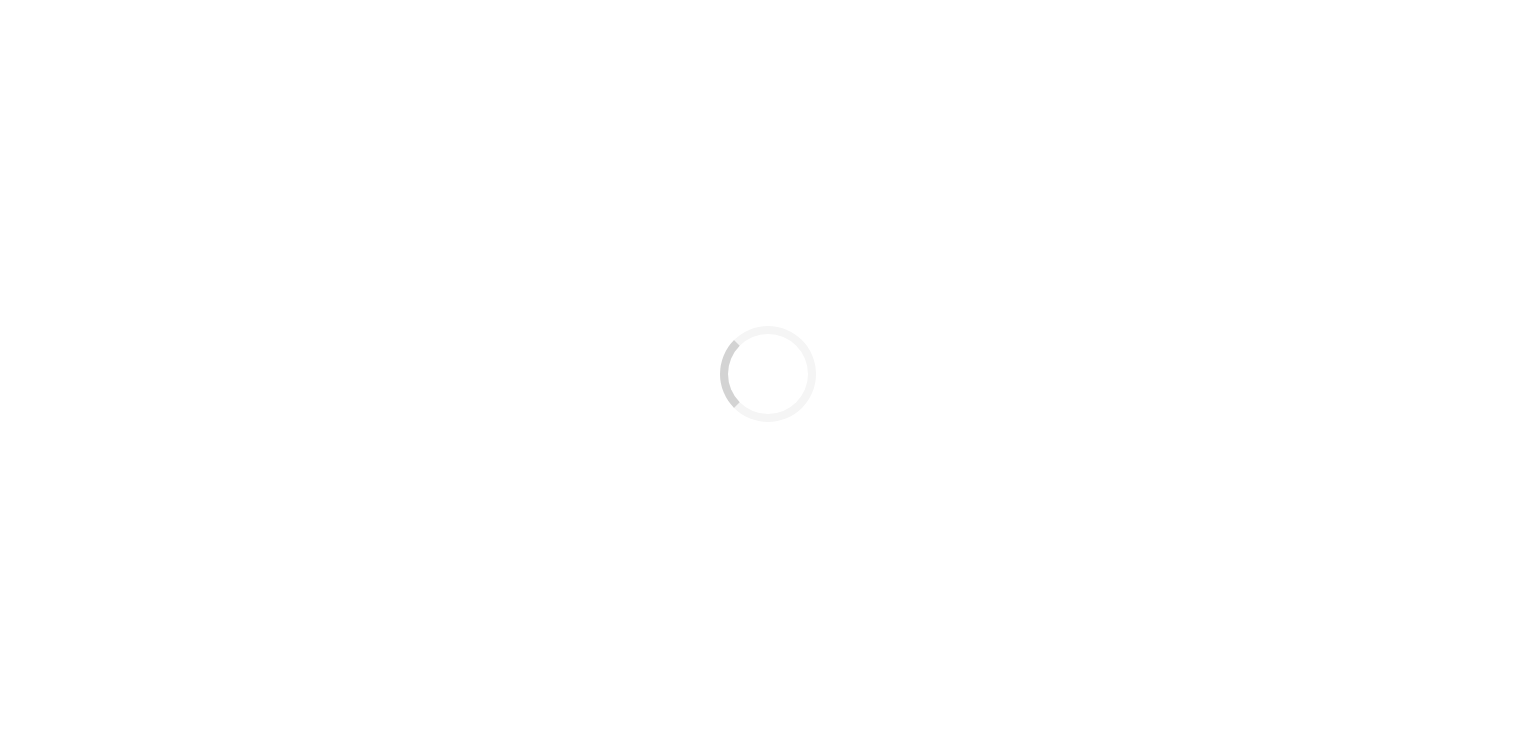 scroll, scrollTop: 0, scrollLeft: 0, axis: both 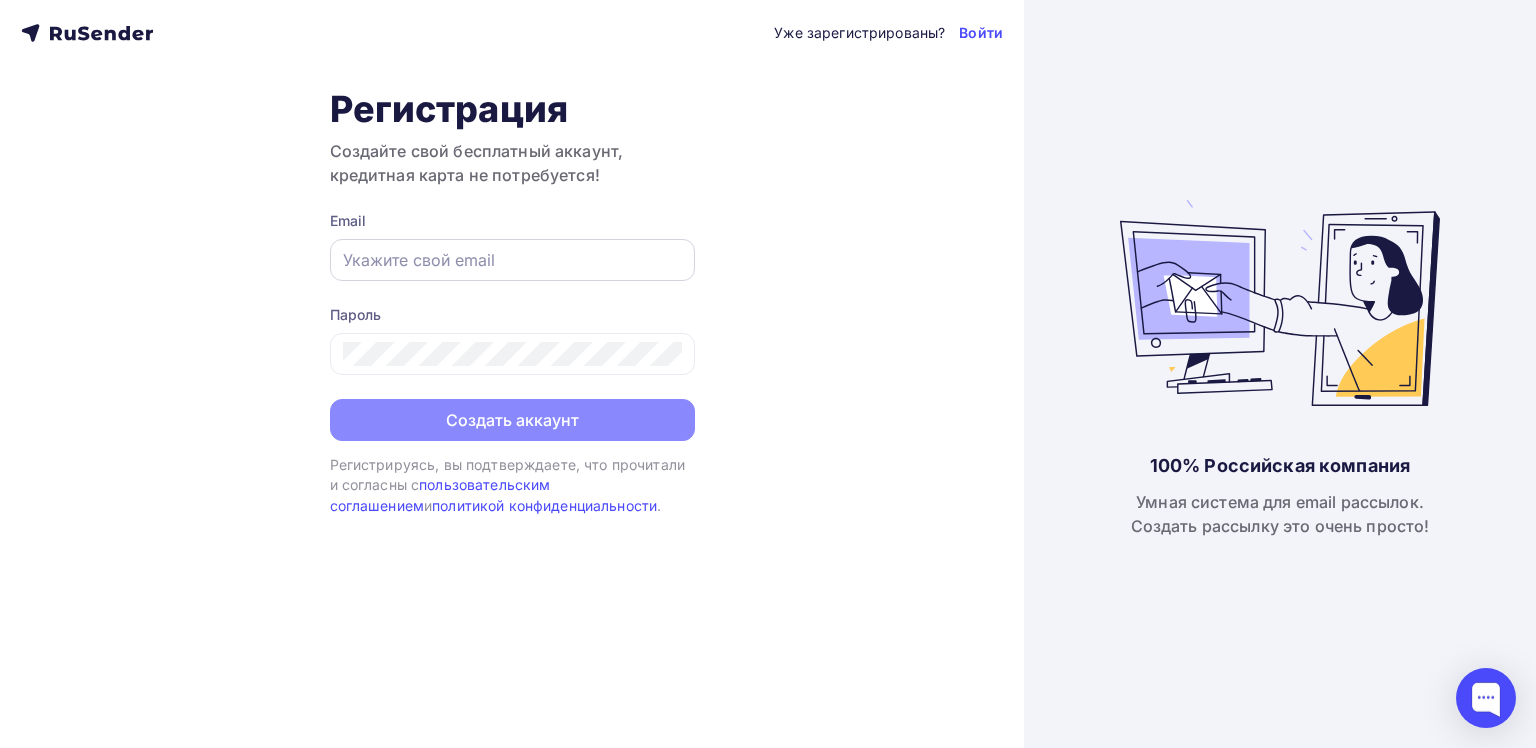 click at bounding box center (512, 260) 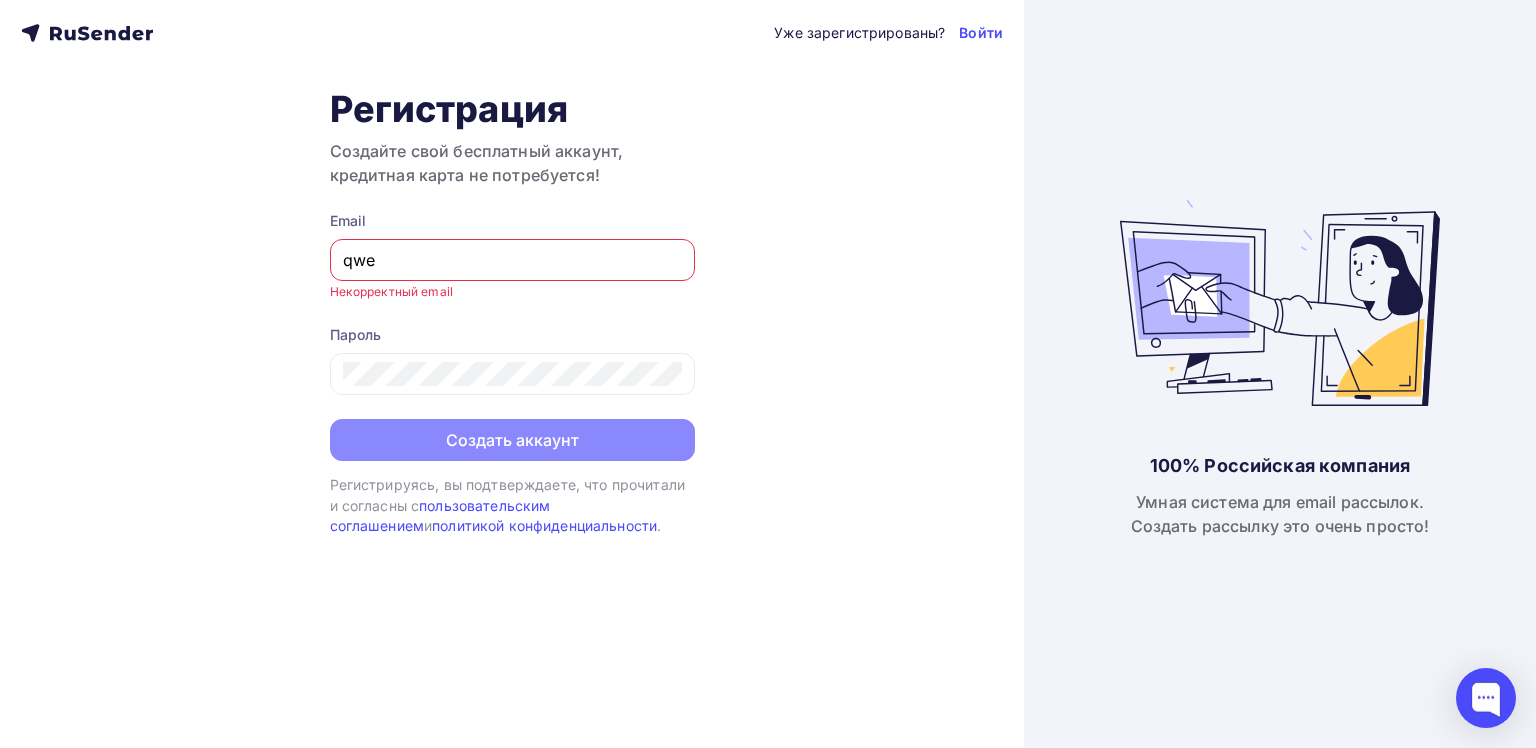 type on "qwersdvb@gmail.com" 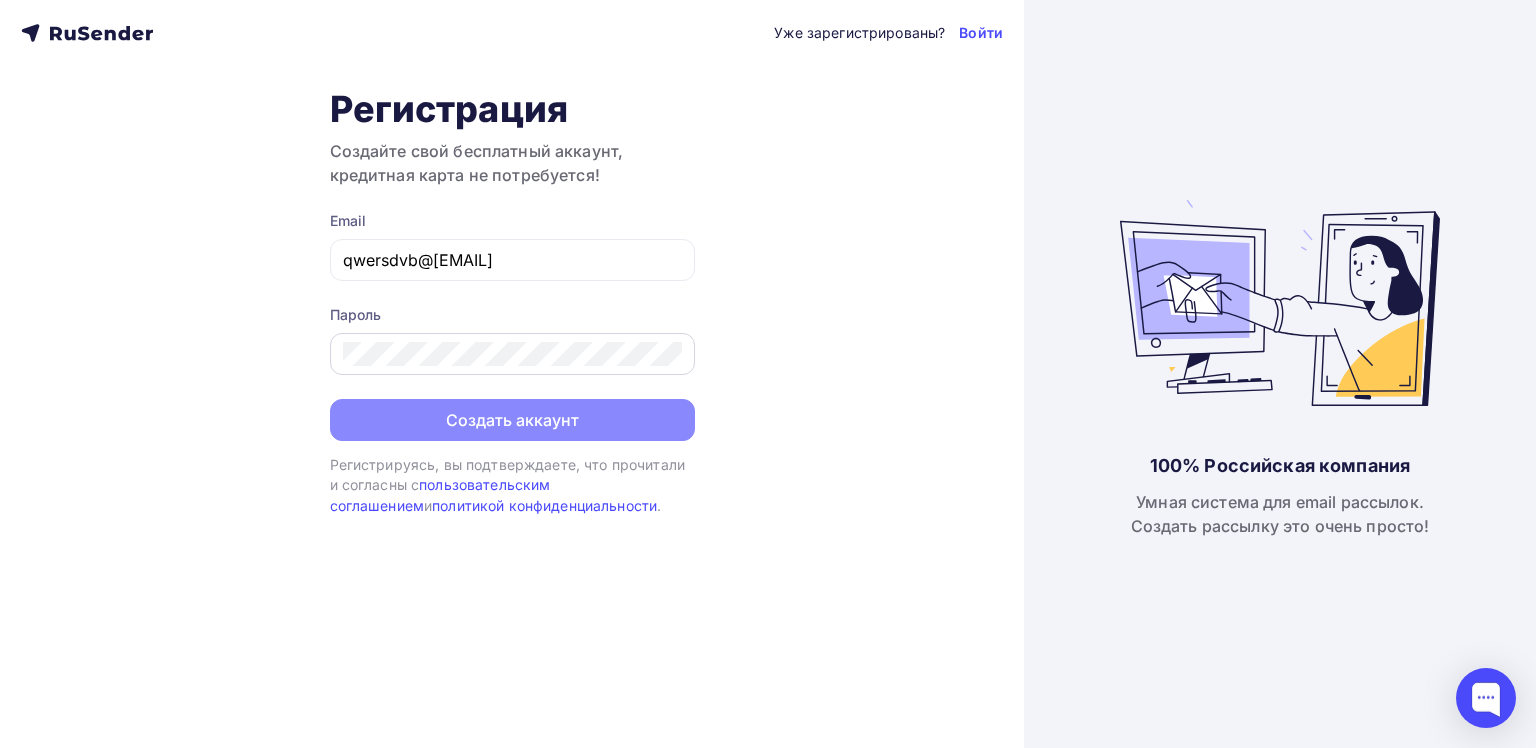 click at bounding box center (512, 354) 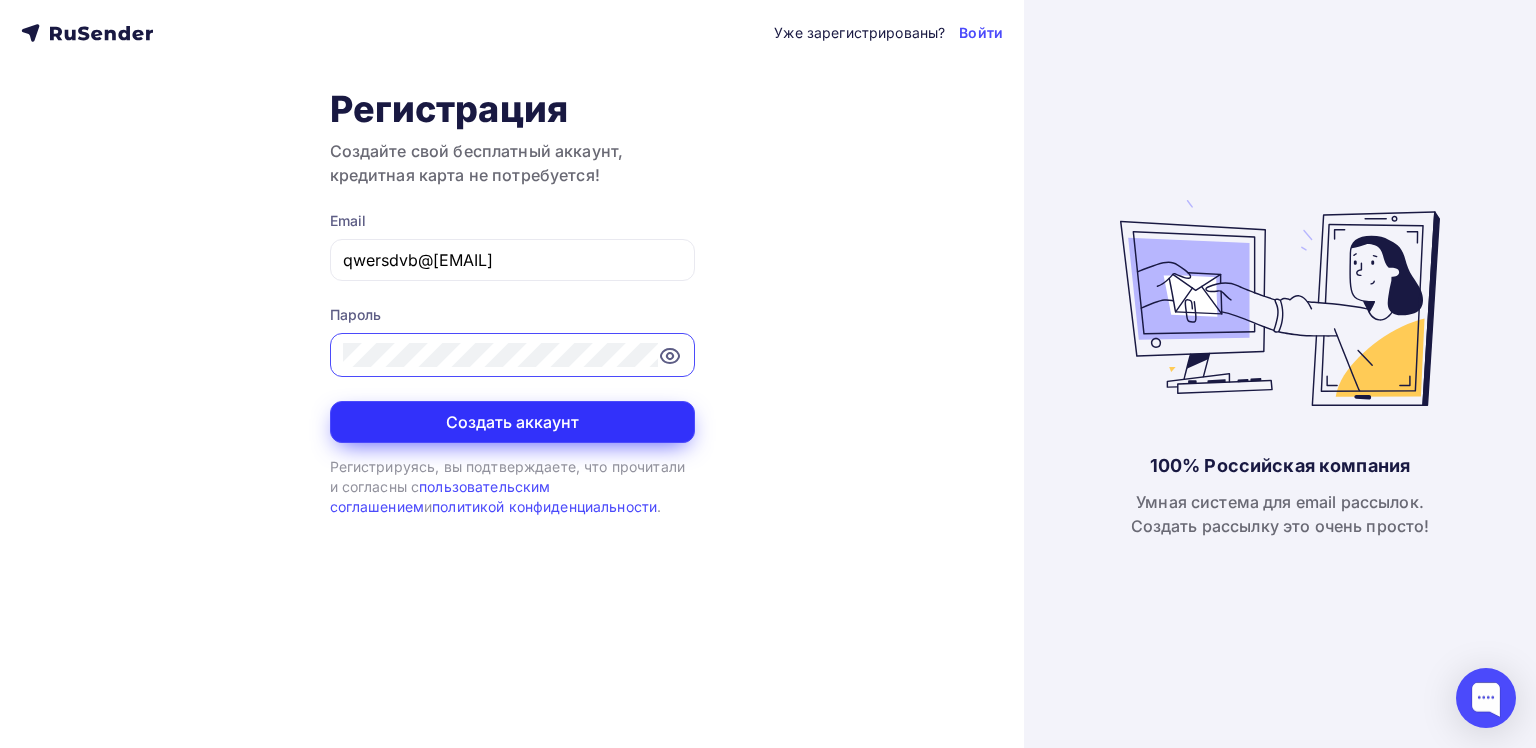 click on "Создать аккаунт" at bounding box center (512, 422) 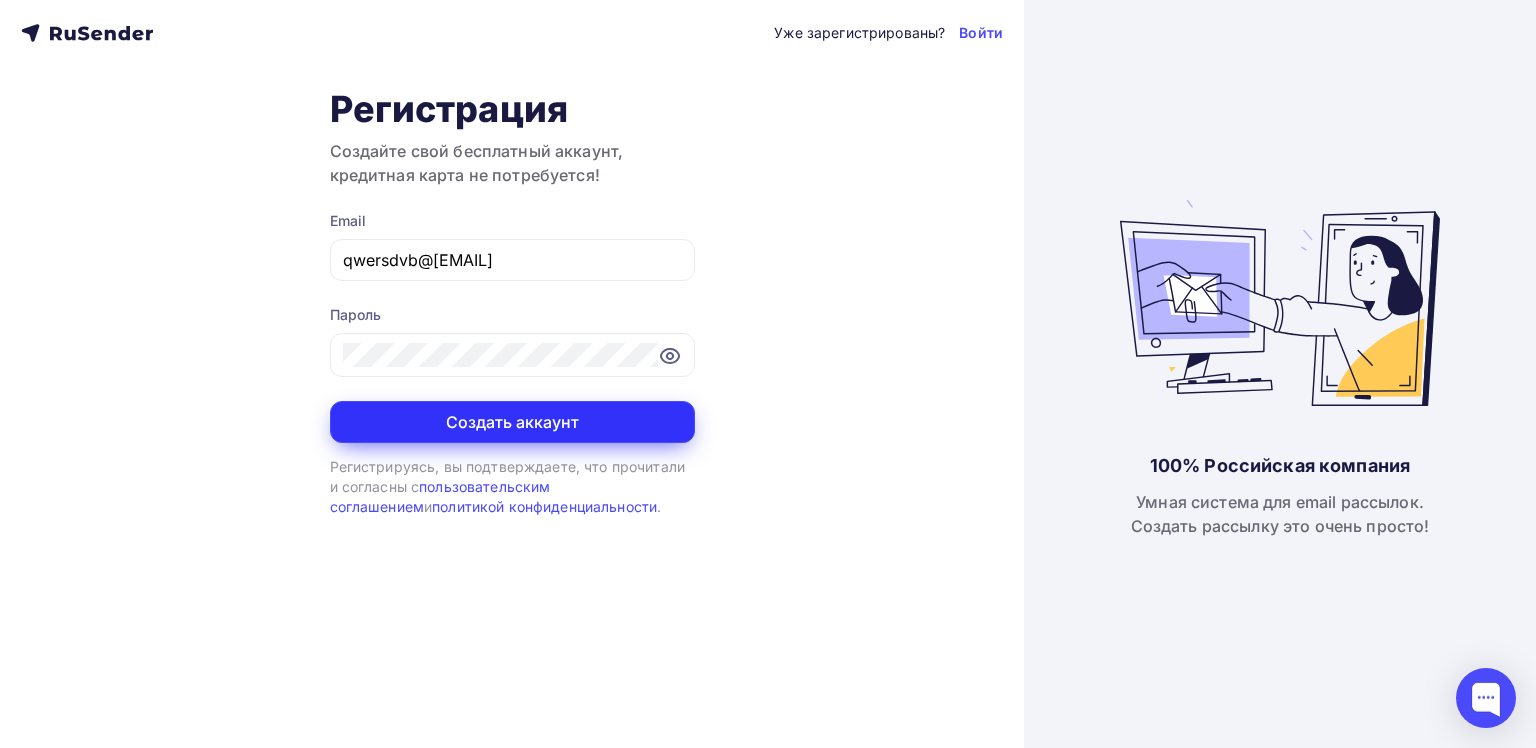 click on "Создать аккаунт" at bounding box center [512, 422] 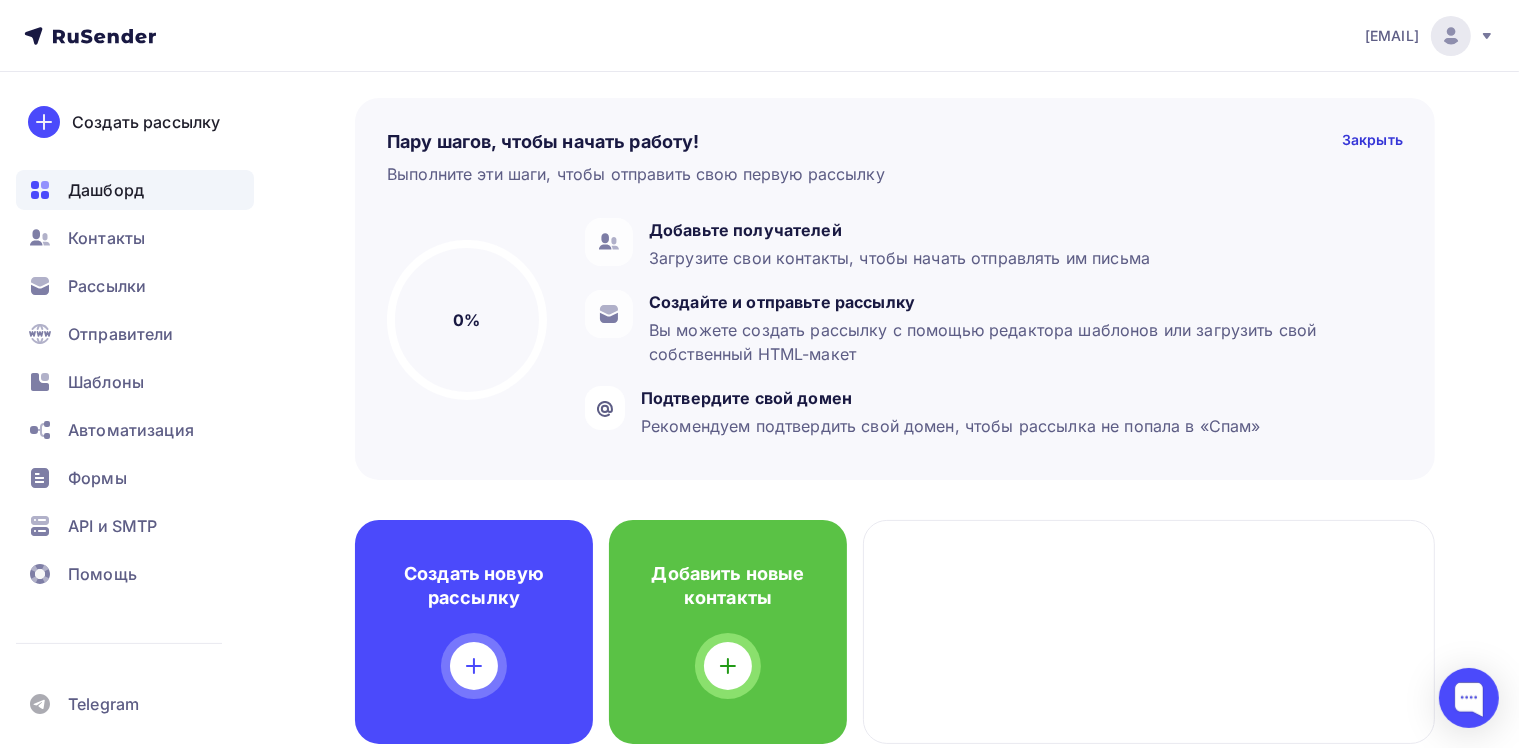scroll, scrollTop: 100, scrollLeft: 0, axis: vertical 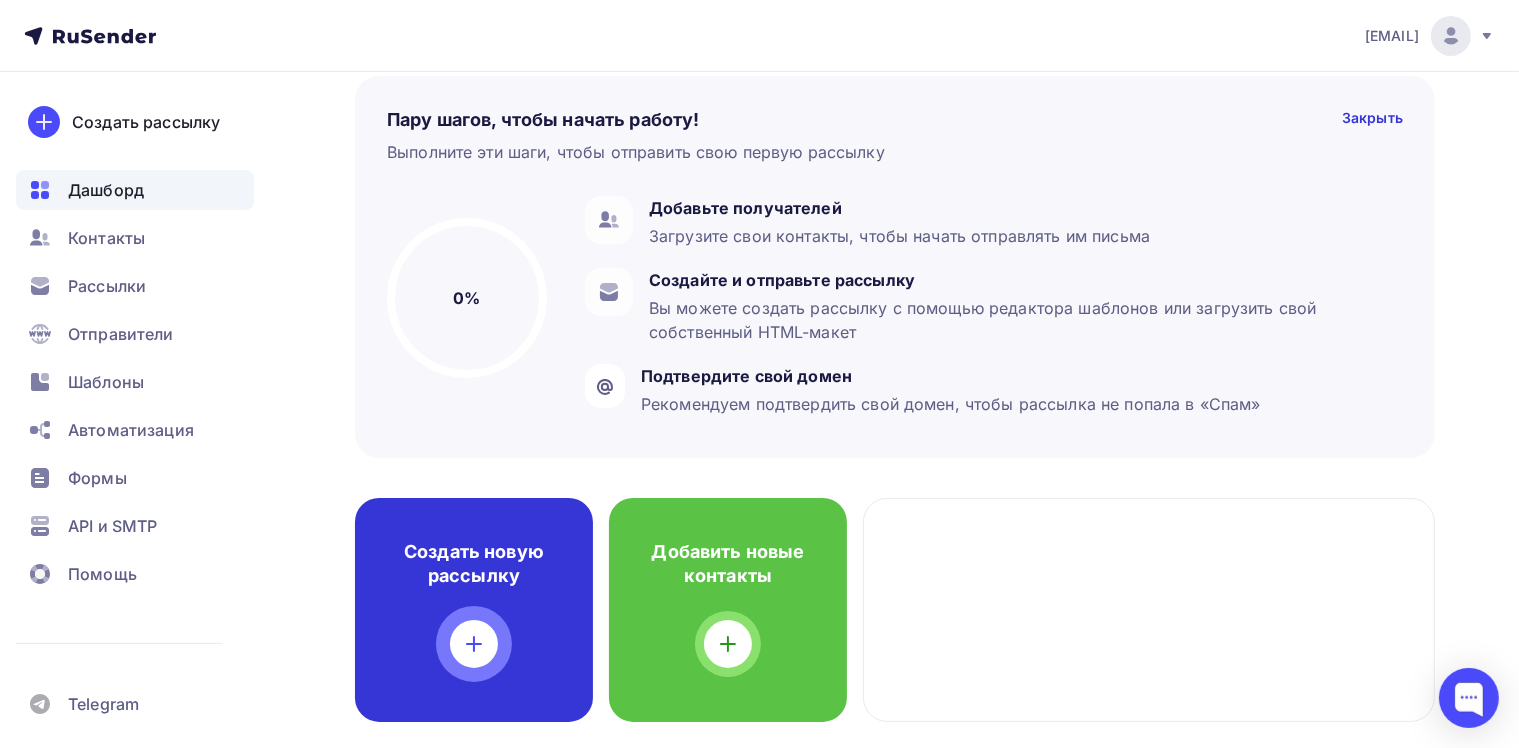 click at bounding box center [474, 644] 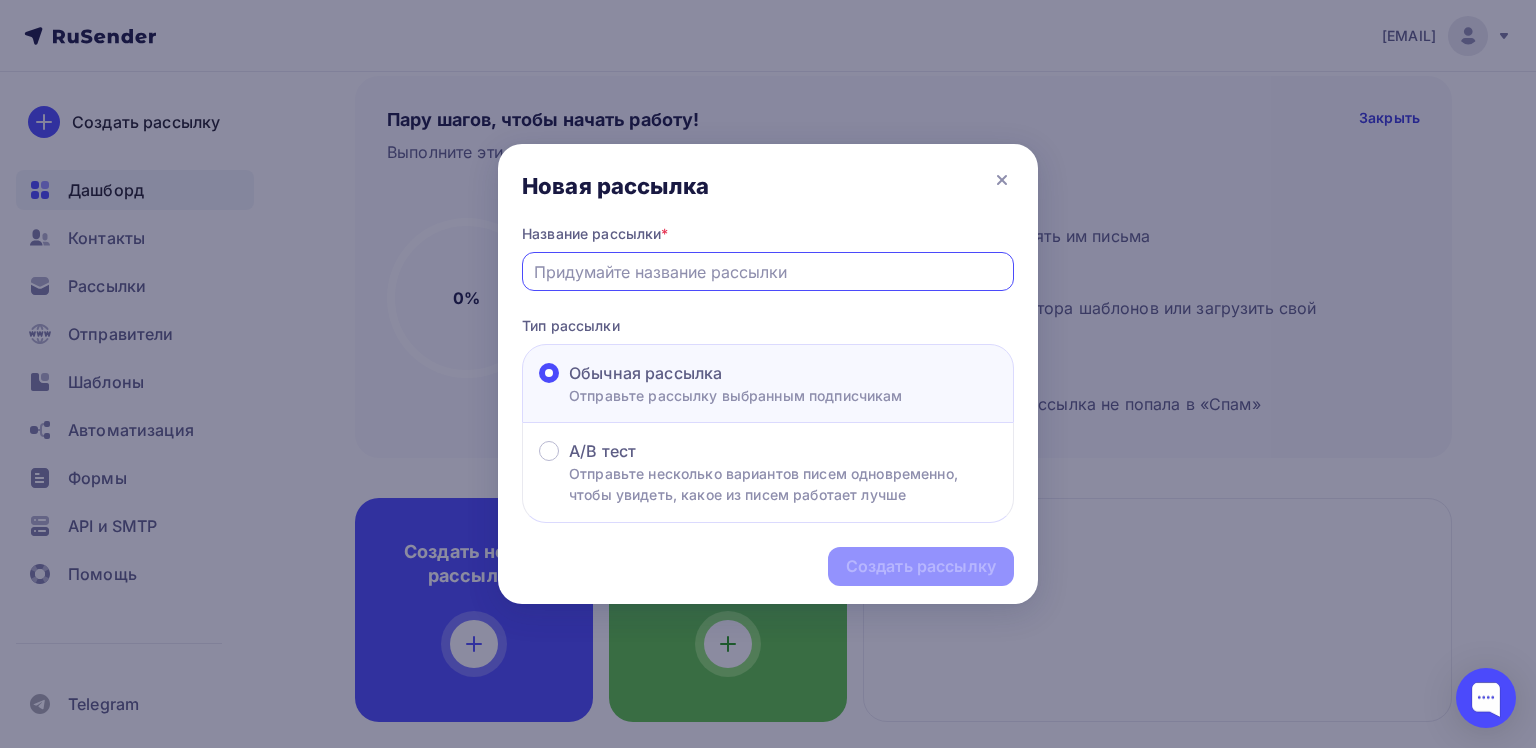 click at bounding box center (768, 272) 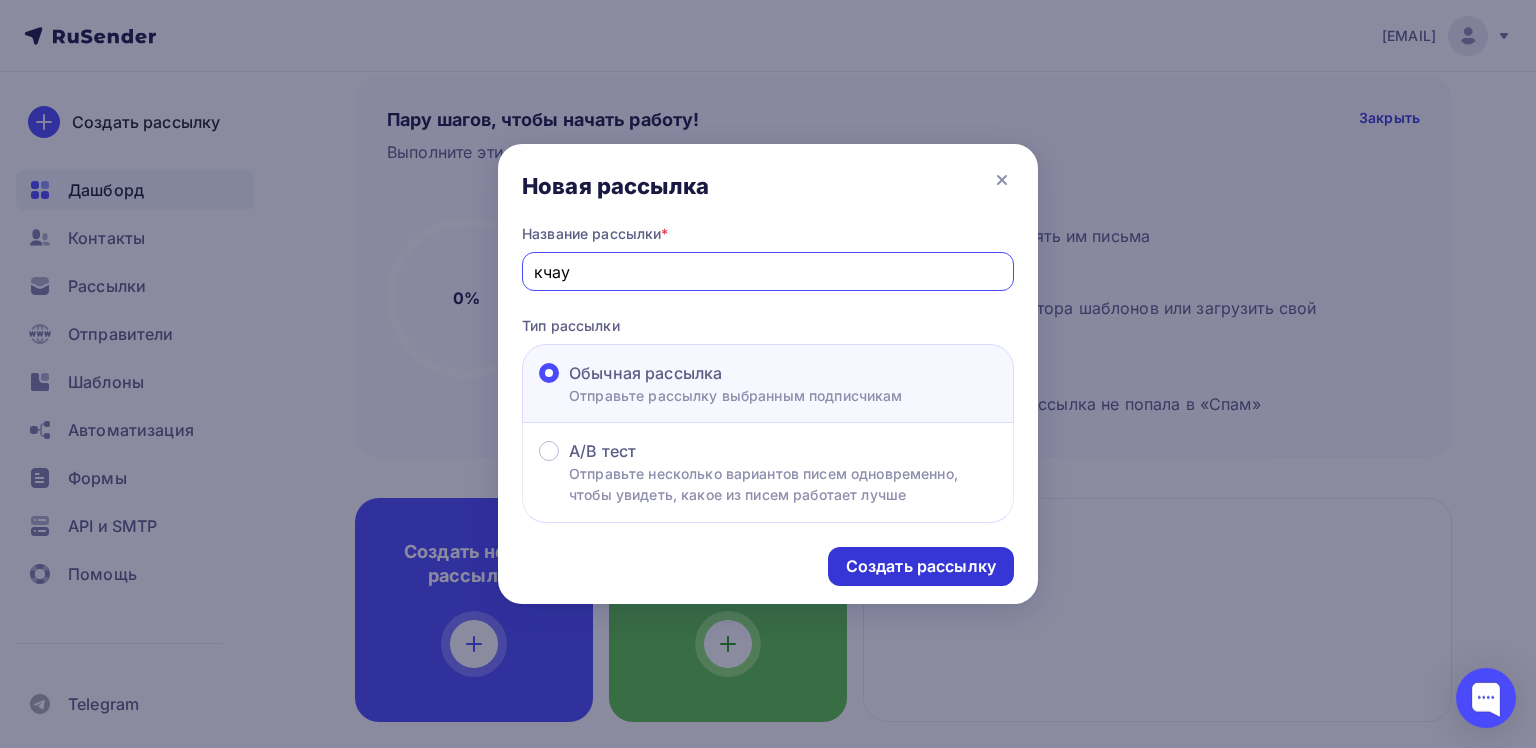 type on "кчау" 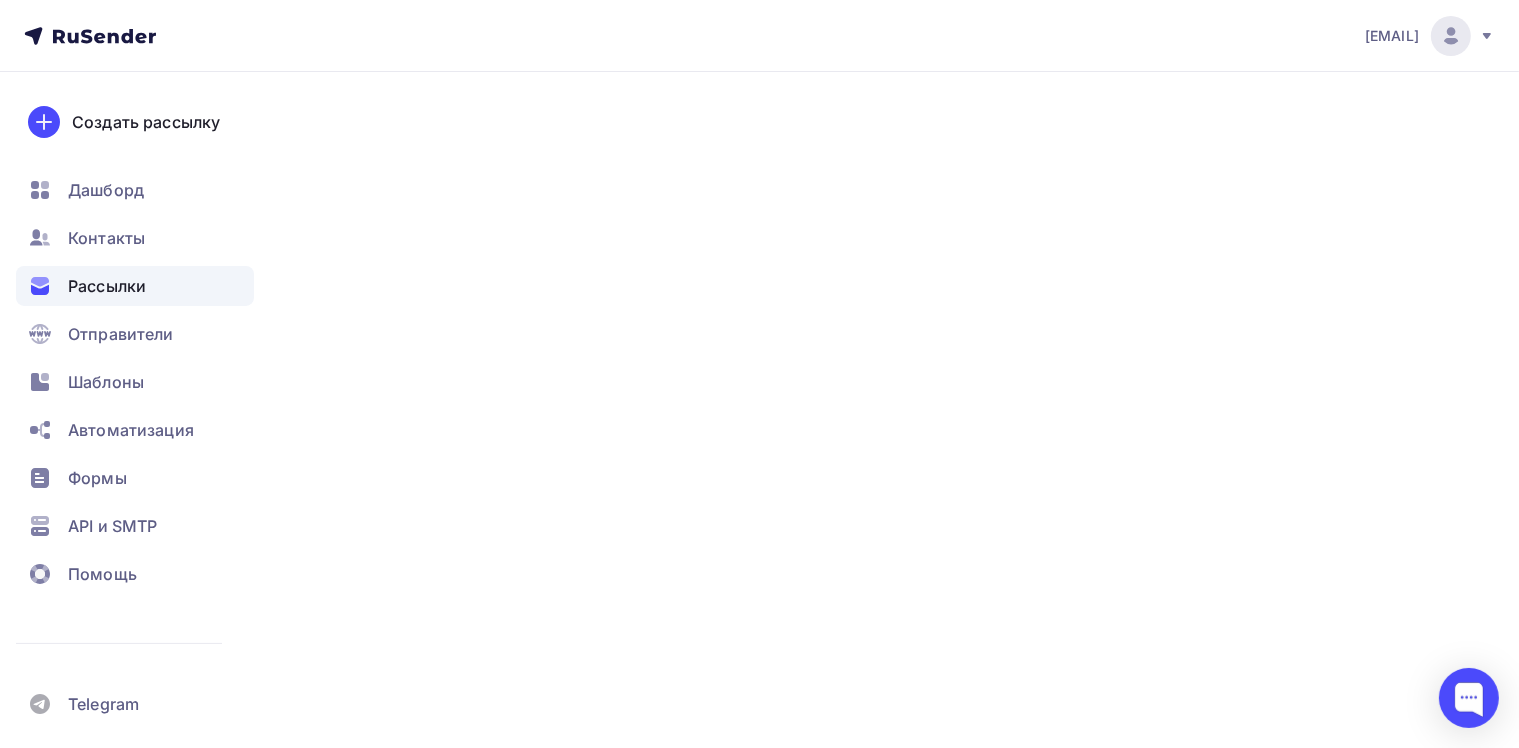 scroll, scrollTop: 0, scrollLeft: 0, axis: both 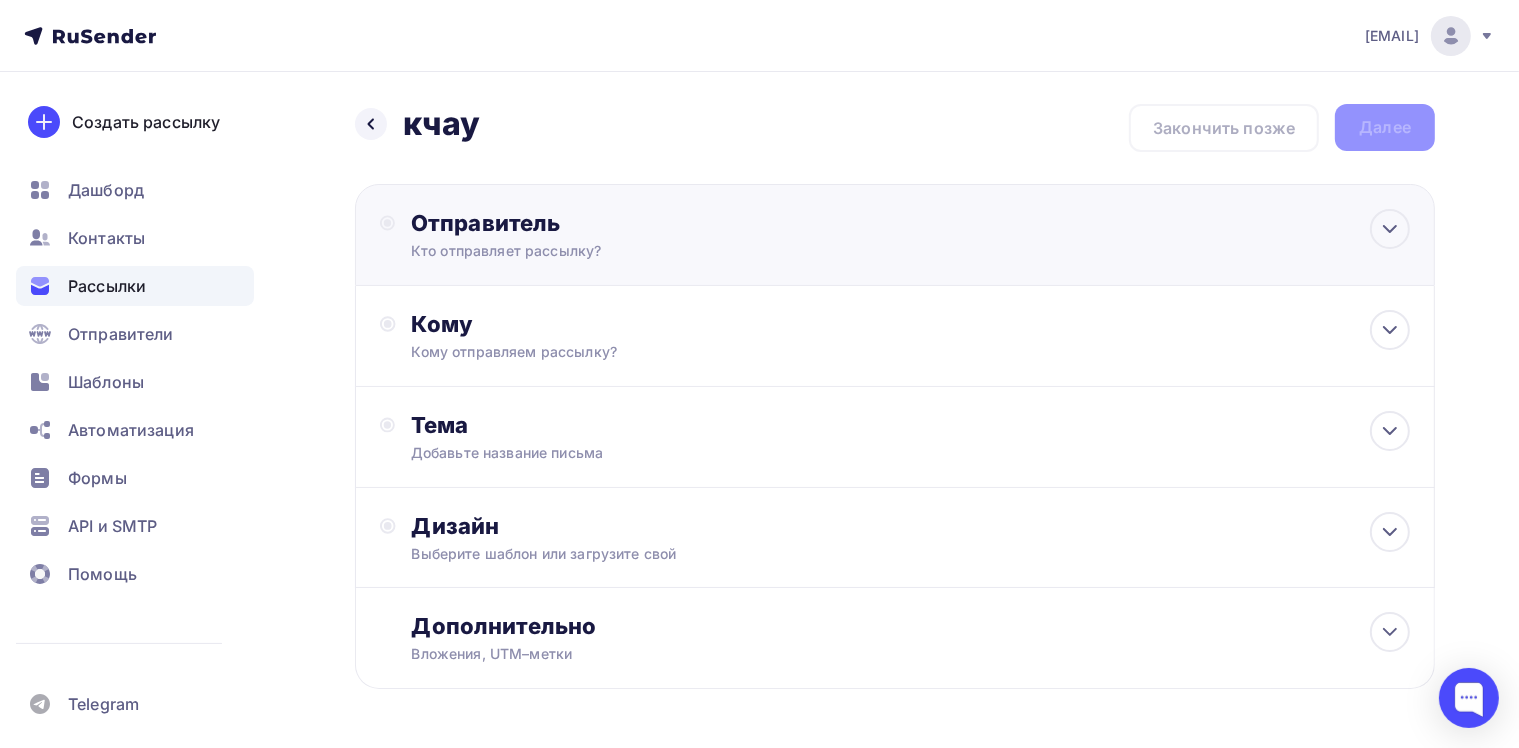 click on "Отправитель
Кто отправляет рассылку?
Email  *
Нет отправителей
Добавить отправителя
Для создания рассылки необходимо
добавить отправителя   Имя                 Сохранить
Предпросмотр может отличаться  в зависимости от почтового клиента
Тема для рассылки
Предпросмотр текста
12:45" at bounding box center [895, 235] 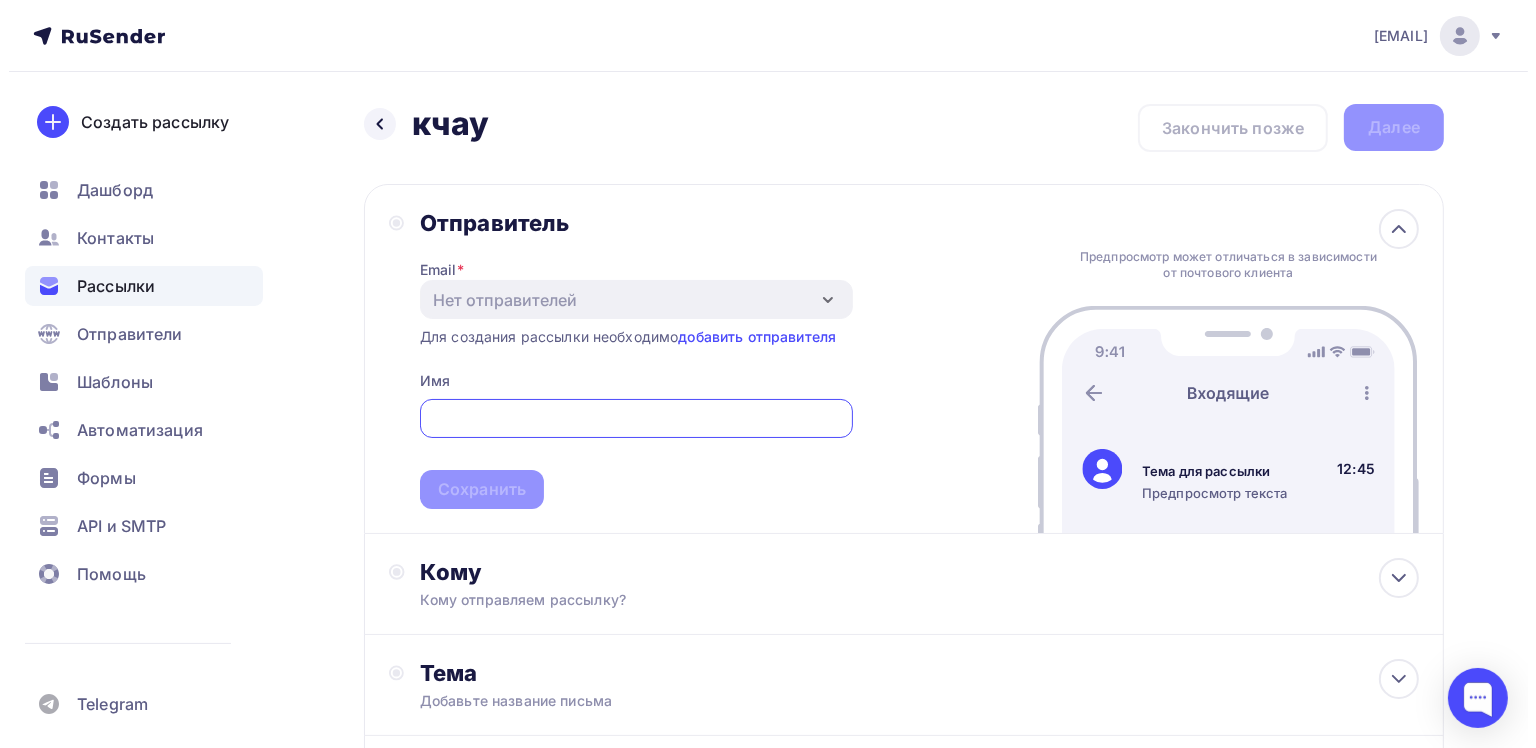 scroll, scrollTop: 0, scrollLeft: 0, axis: both 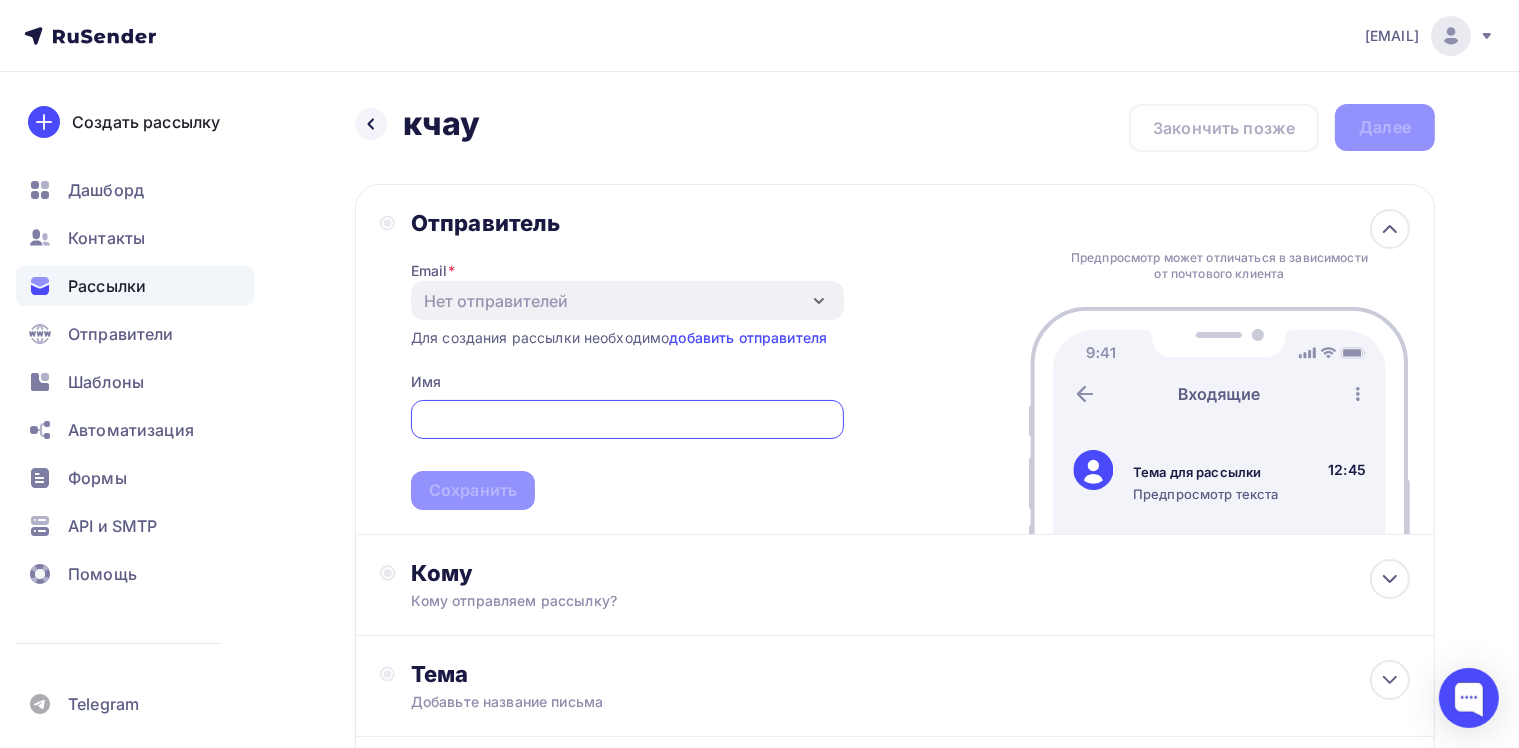 click at bounding box center (627, 420) 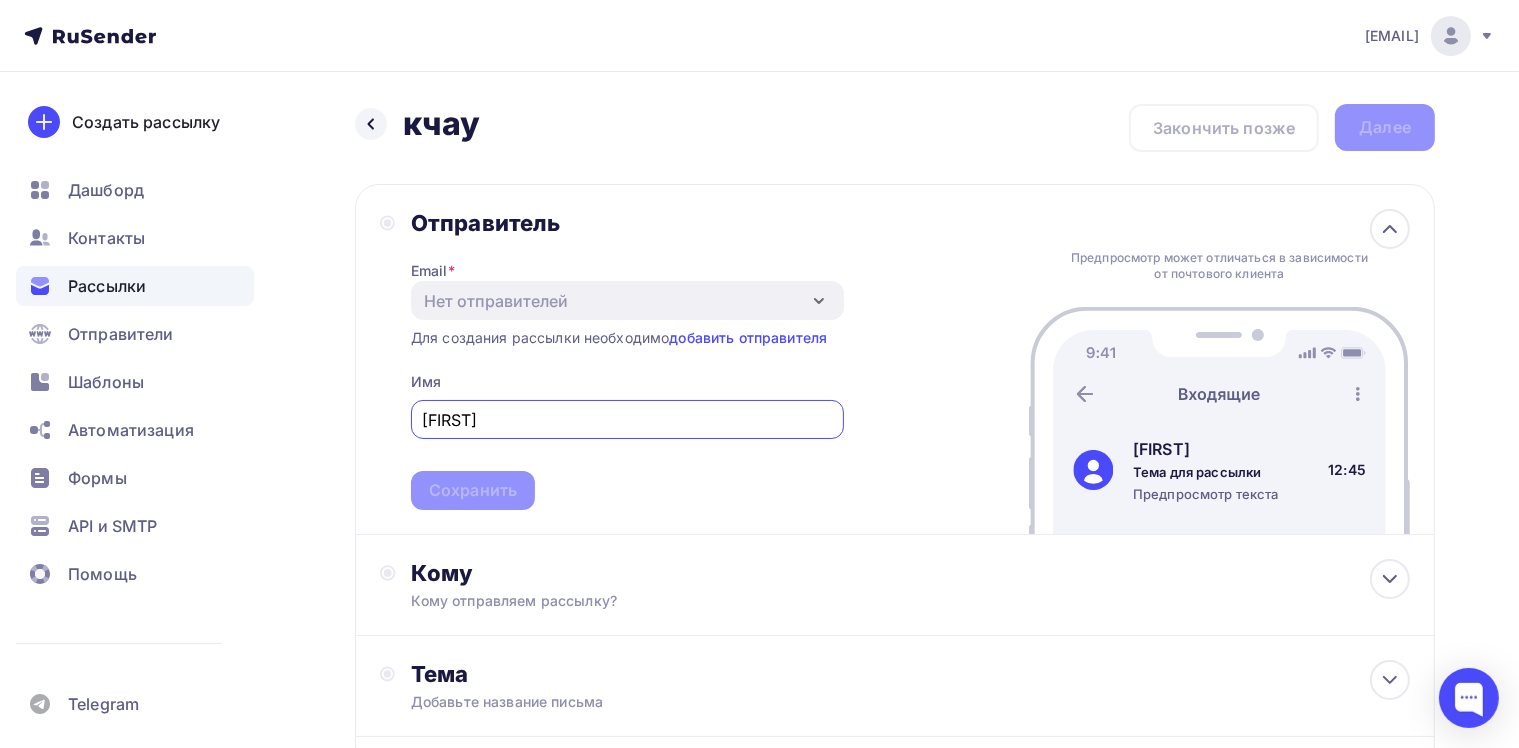 type on "Денис" 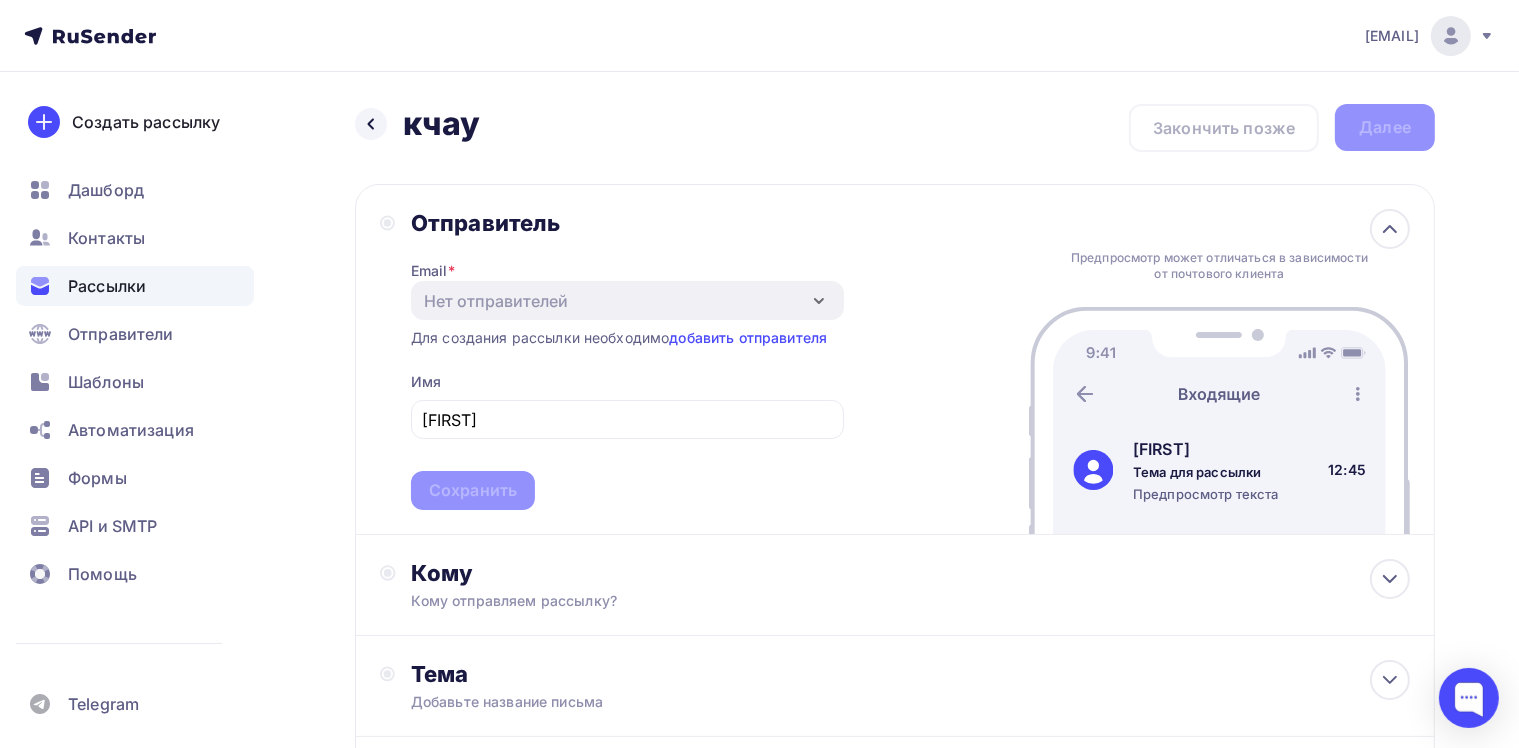 click on "Денис             Сохранить" at bounding box center (627, 451) 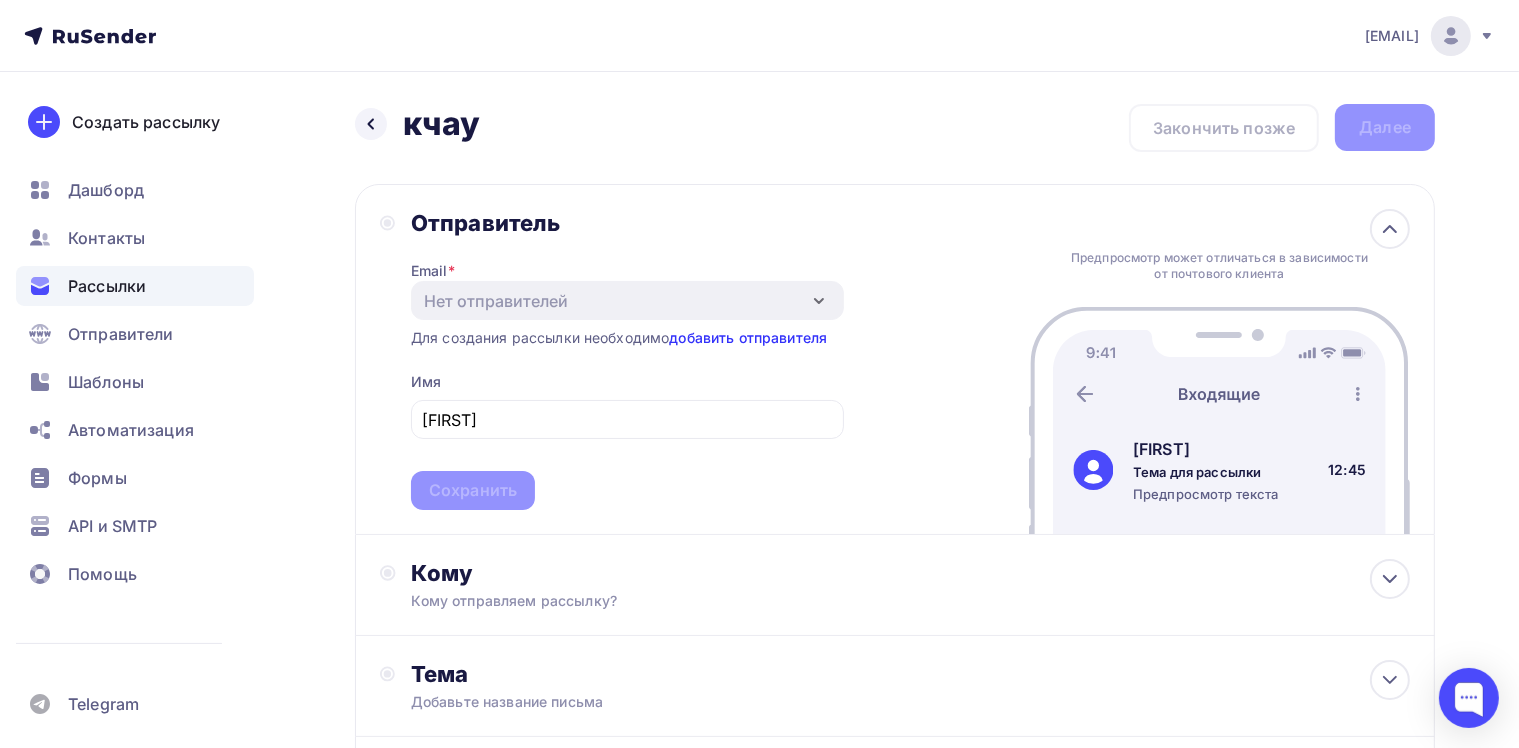 click on "добавить отправителя" at bounding box center (748, 337) 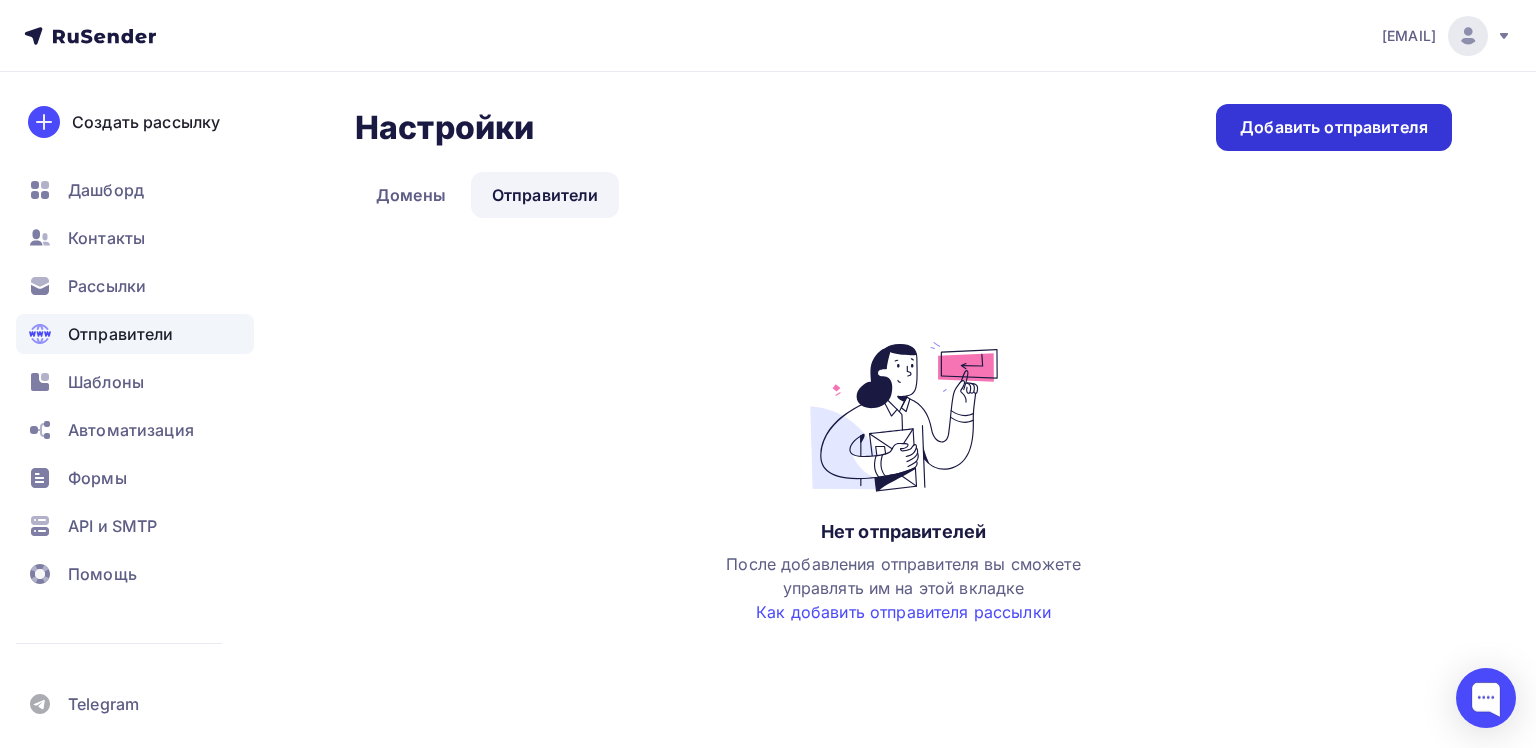 click on "Добавить отправителя" at bounding box center [1334, 127] 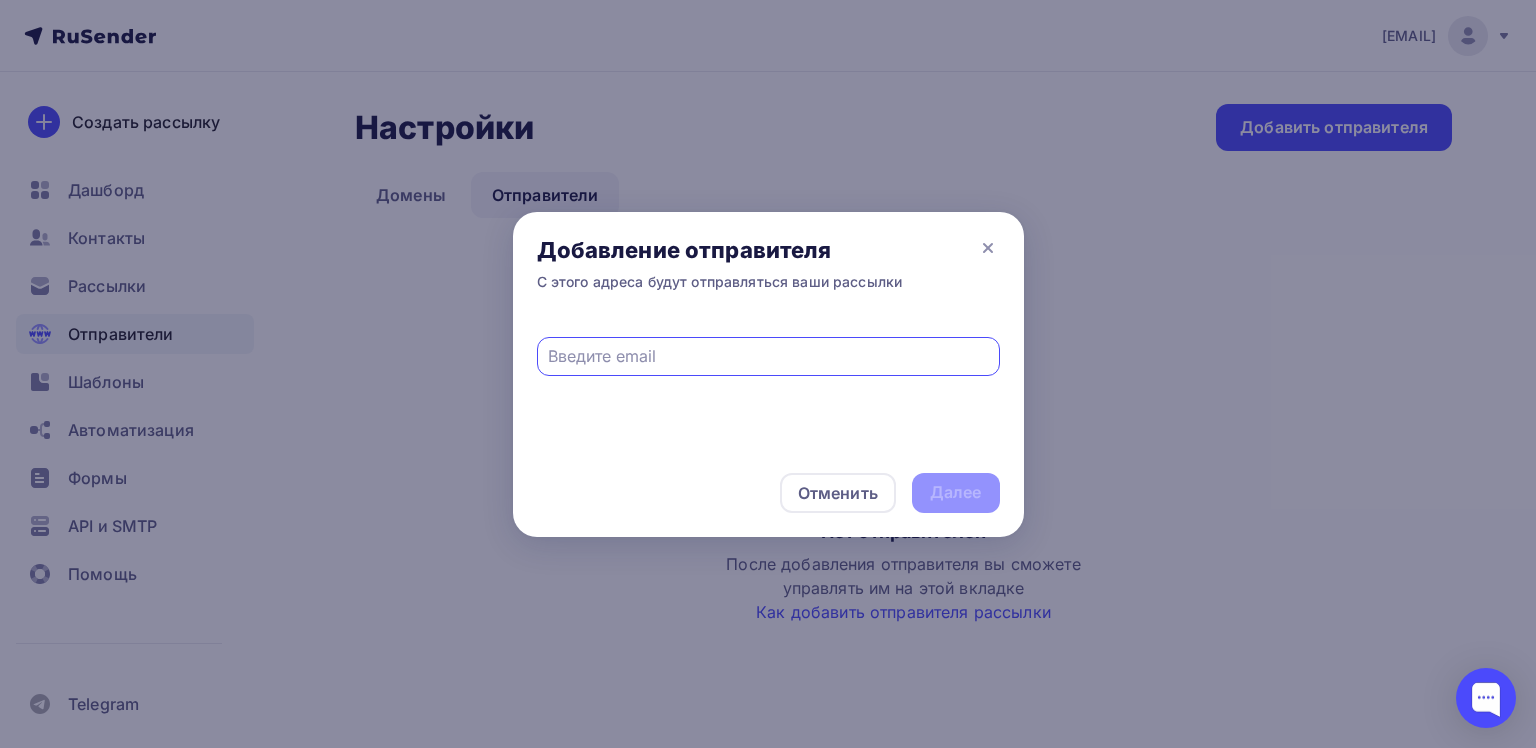 click at bounding box center (768, 356) 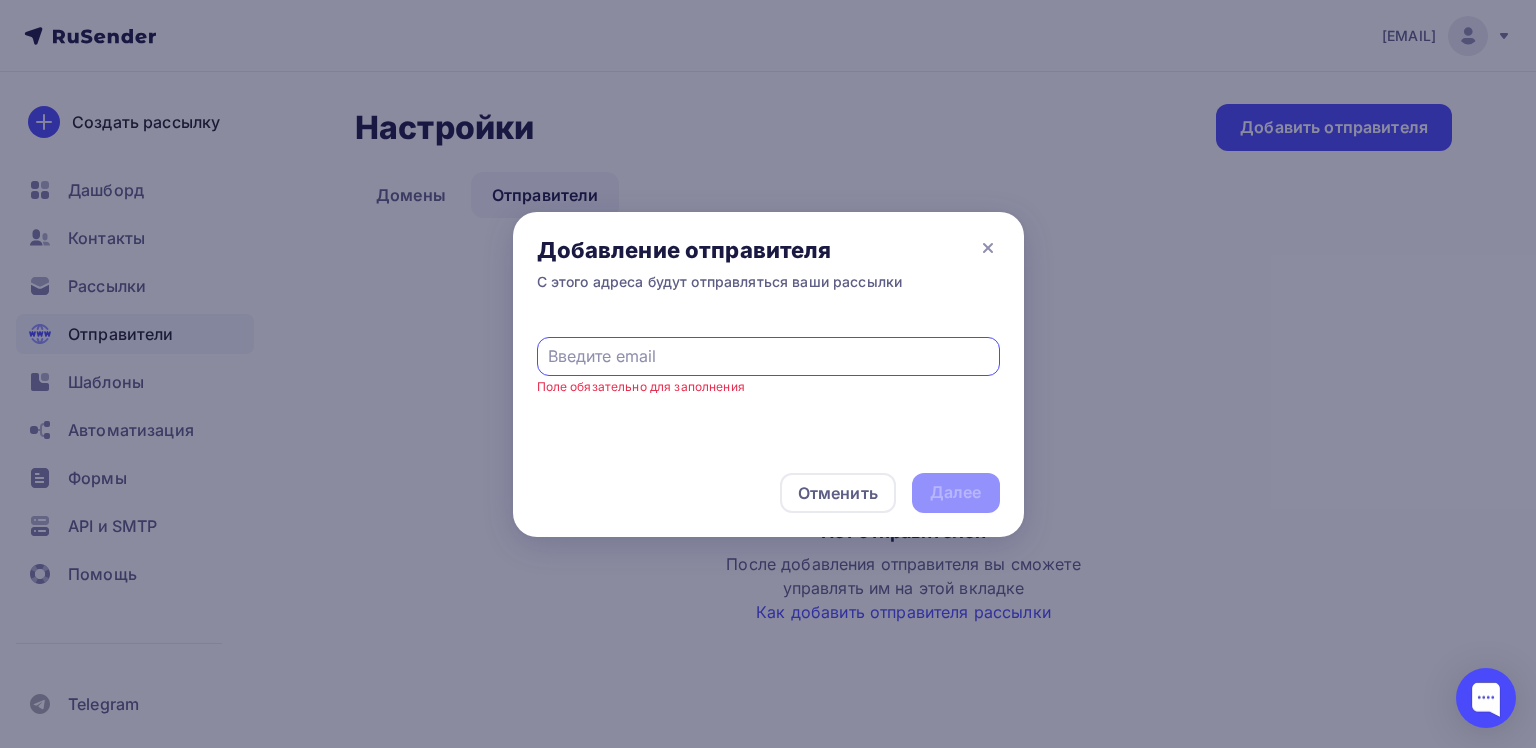 click at bounding box center (768, 356) 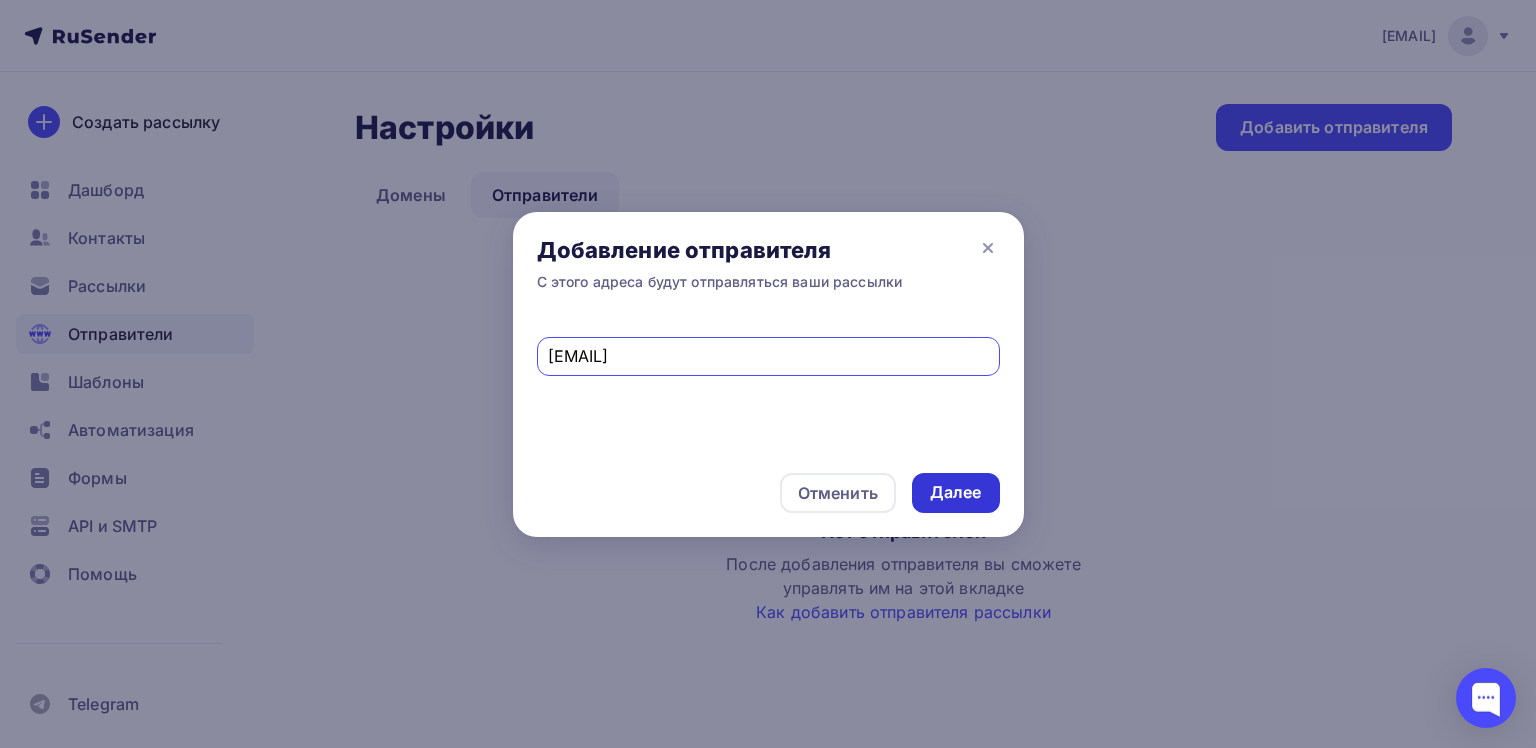 type on "nuth3r@yandex.ru" 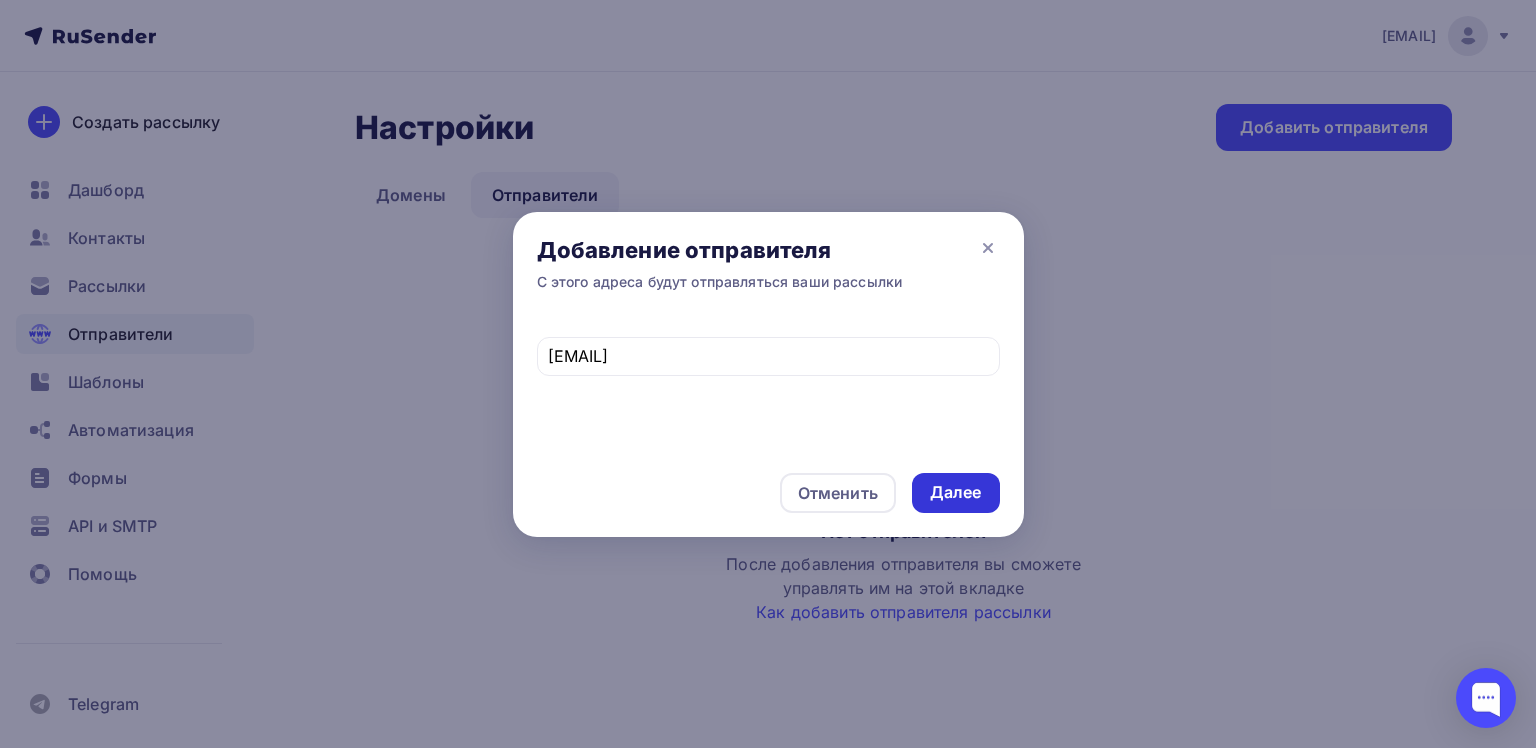 click on "Далее" at bounding box center (956, 492) 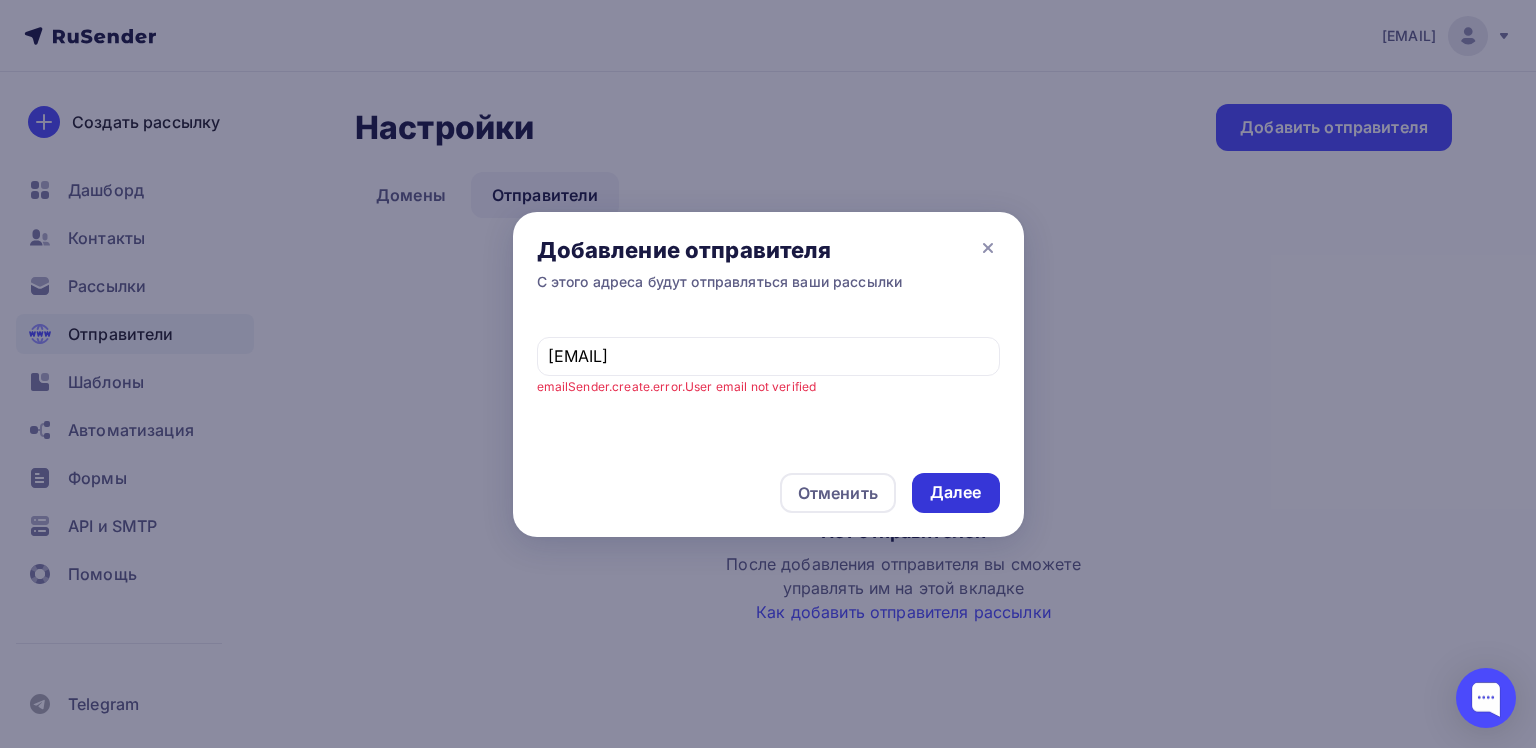 click on "Далее" at bounding box center [956, 492] 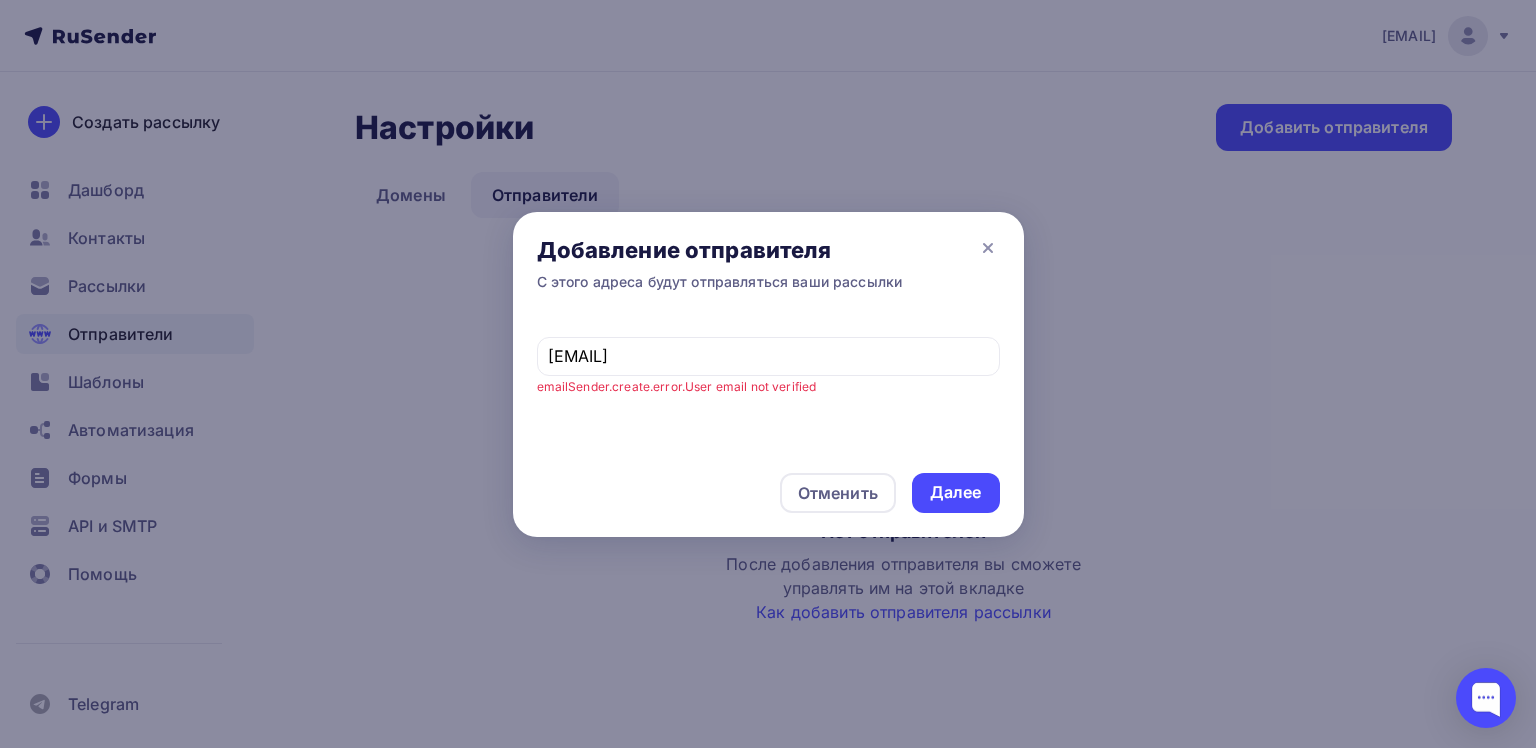click on "Добавление отправителя
С этого адреса будут отправляться ваши рассылки" at bounding box center [768, 264] 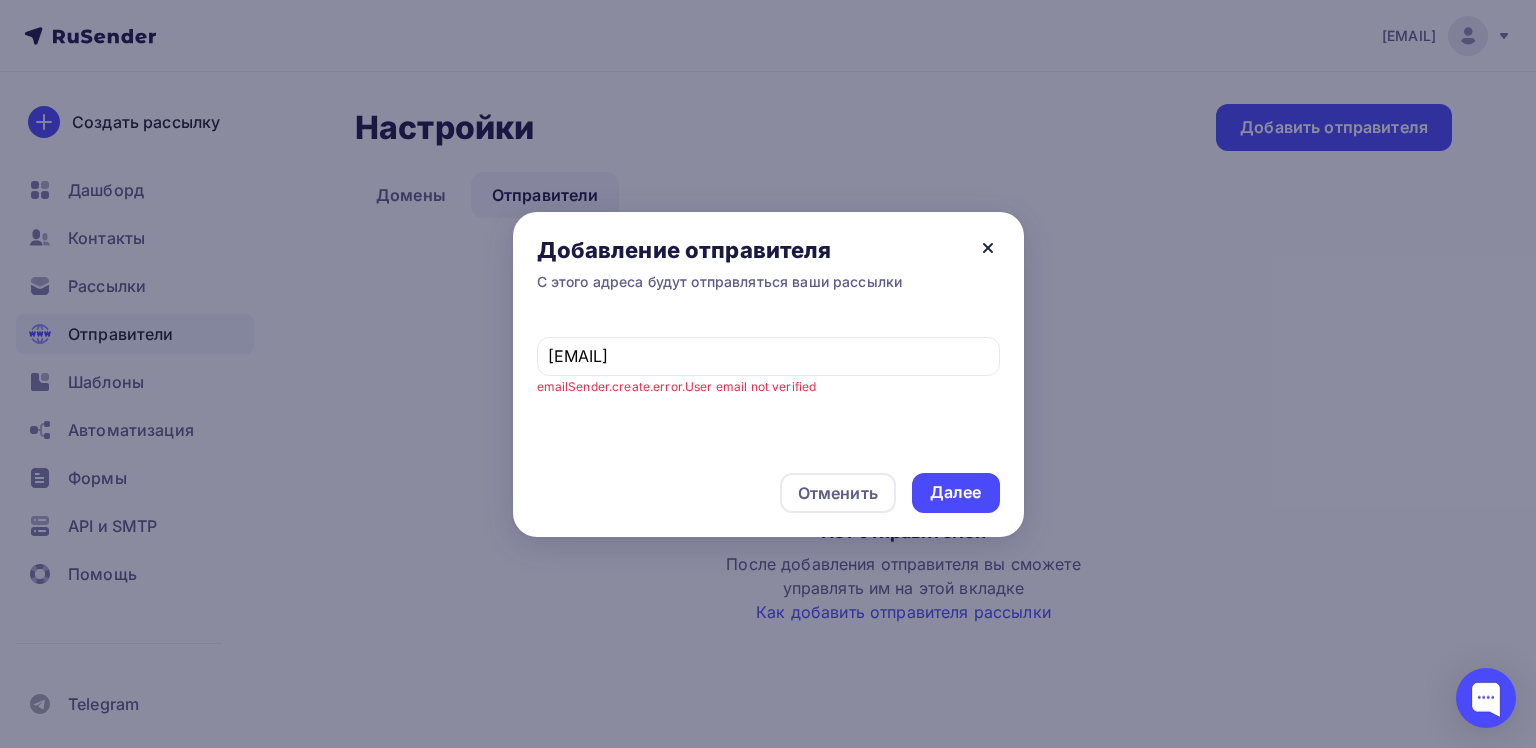 click at bounding box center (988, 248) 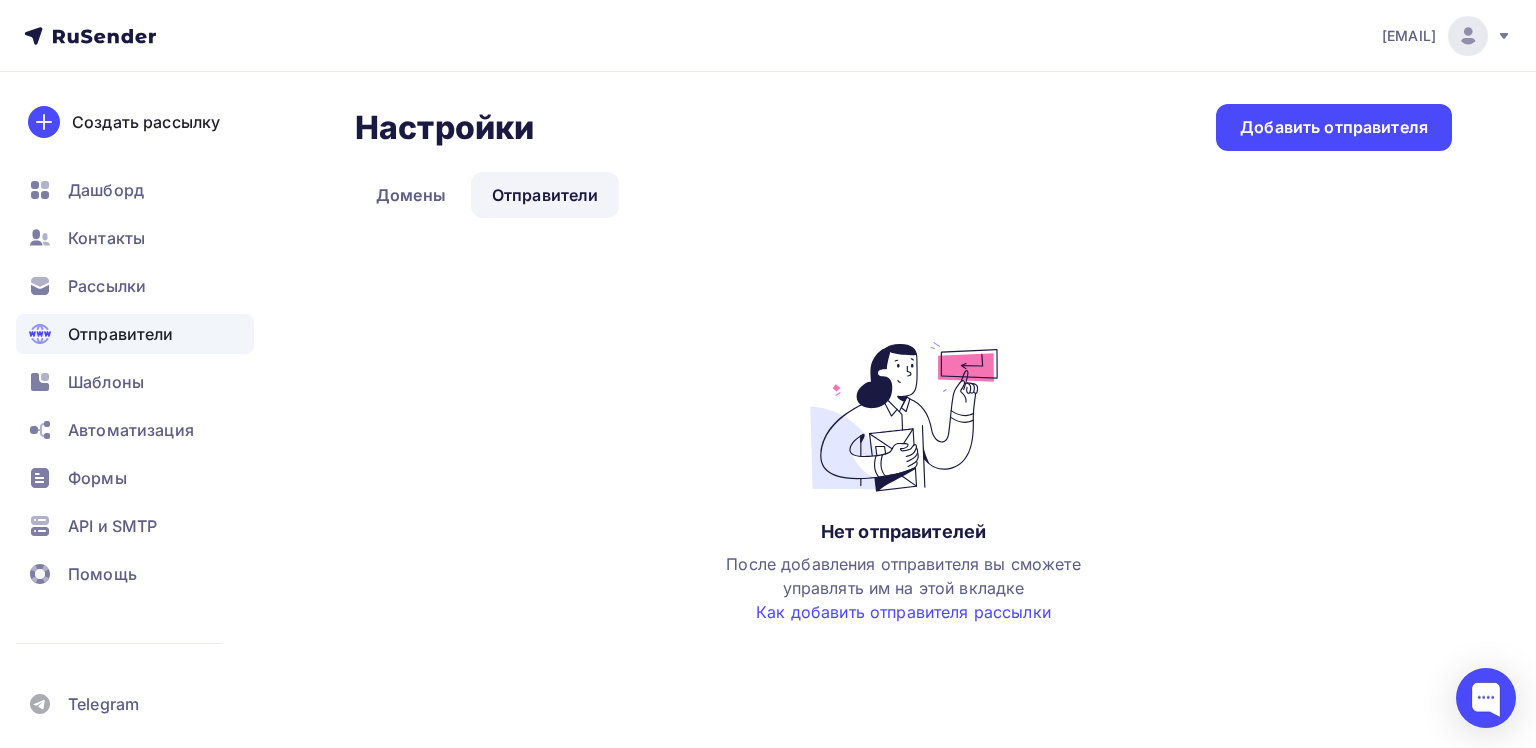 click on "qwersdvb@gmail.com" at bounding box center [1447, 36] 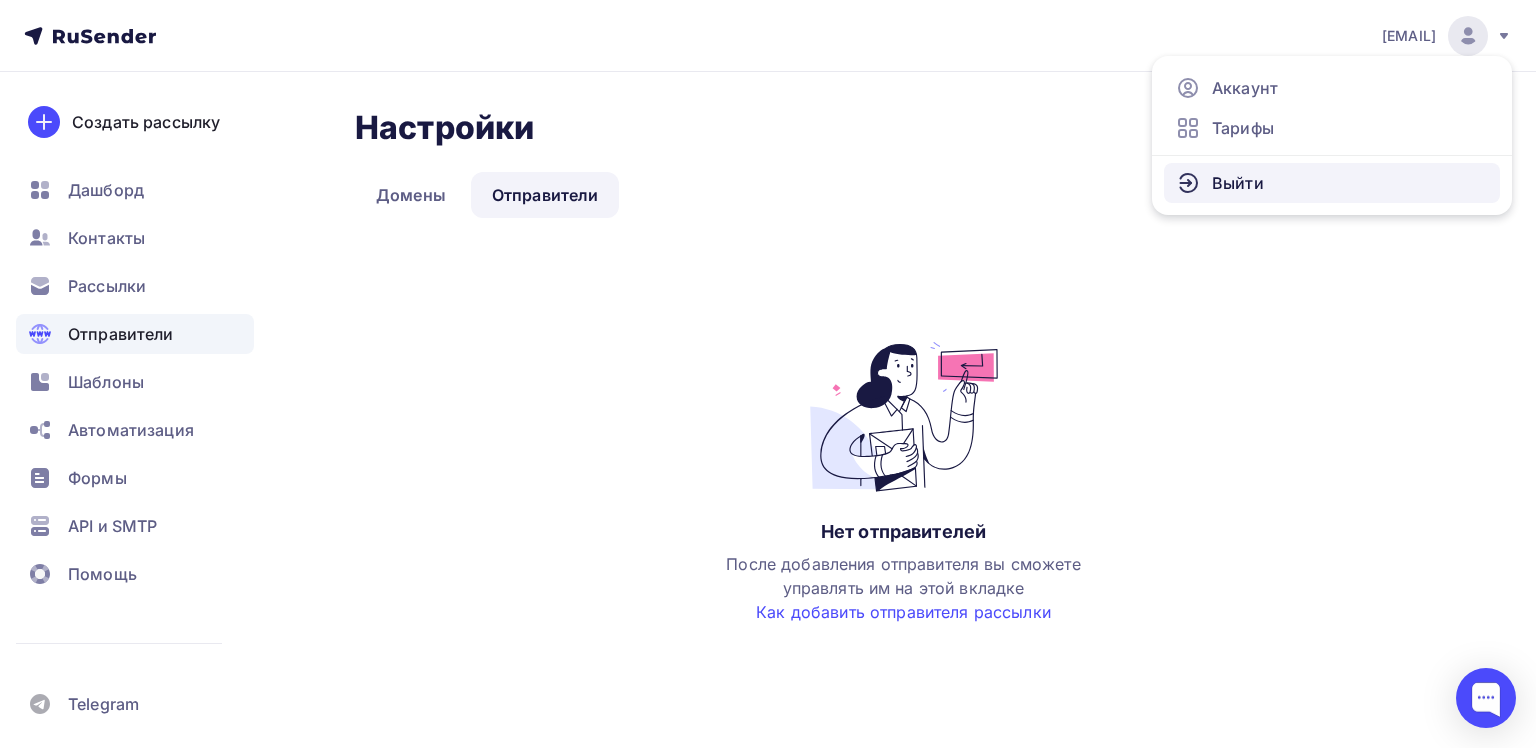 click on "Выйти" at bounding box center (1238, 183) 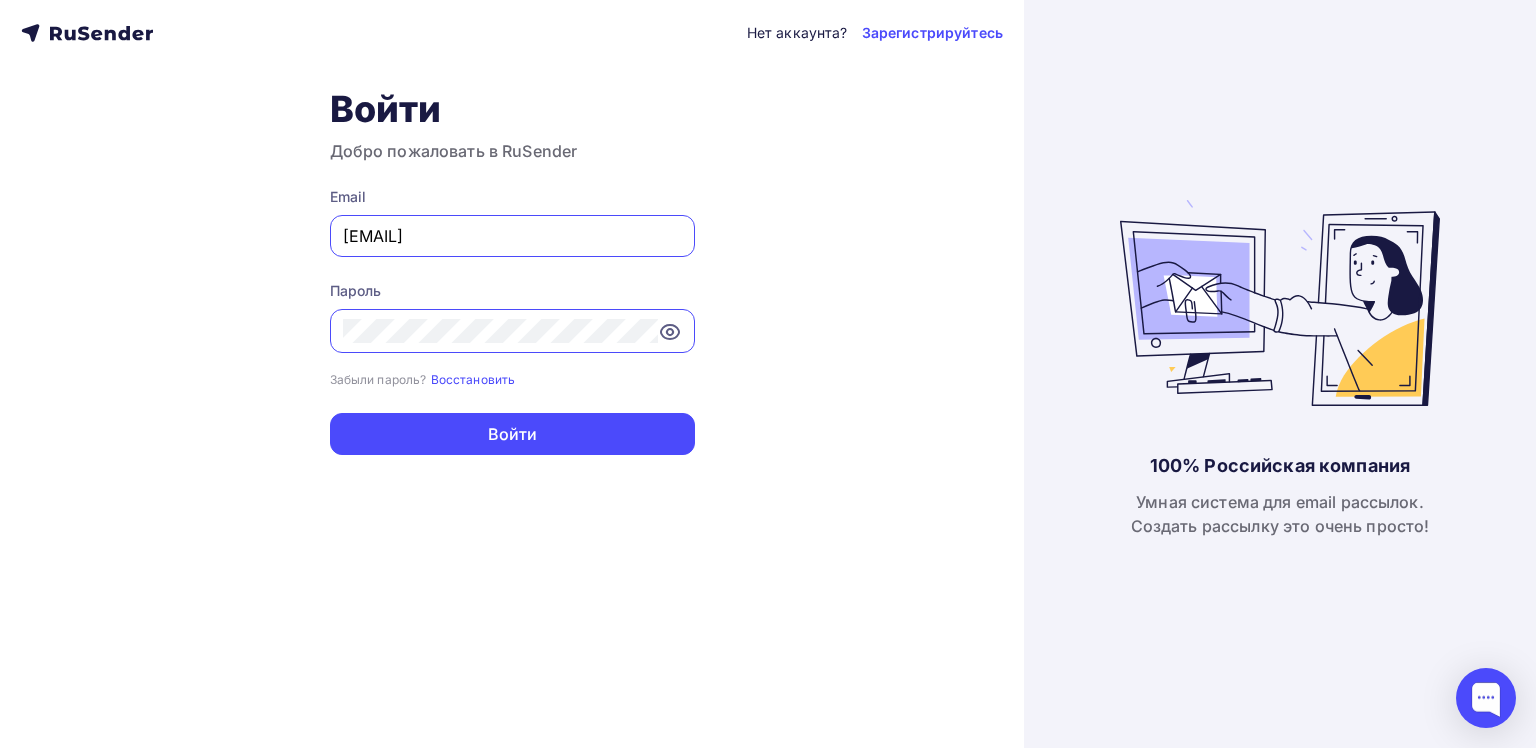 drag, startPoint x: 531, startPoint y: 236, endPoint x: 284, endPoint y: 244, distance: 247.12952 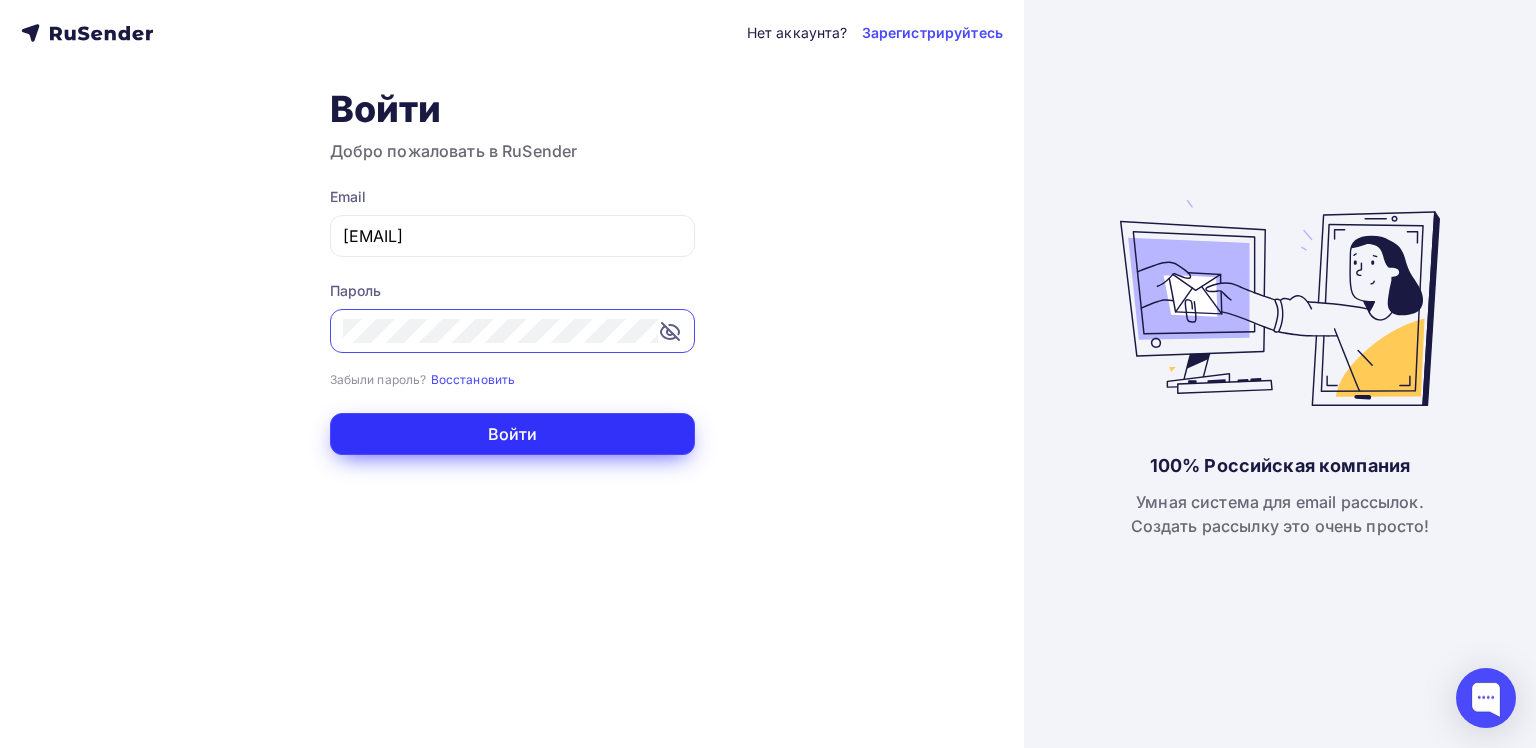 click on "Войти" at bounding box center (512, 434) 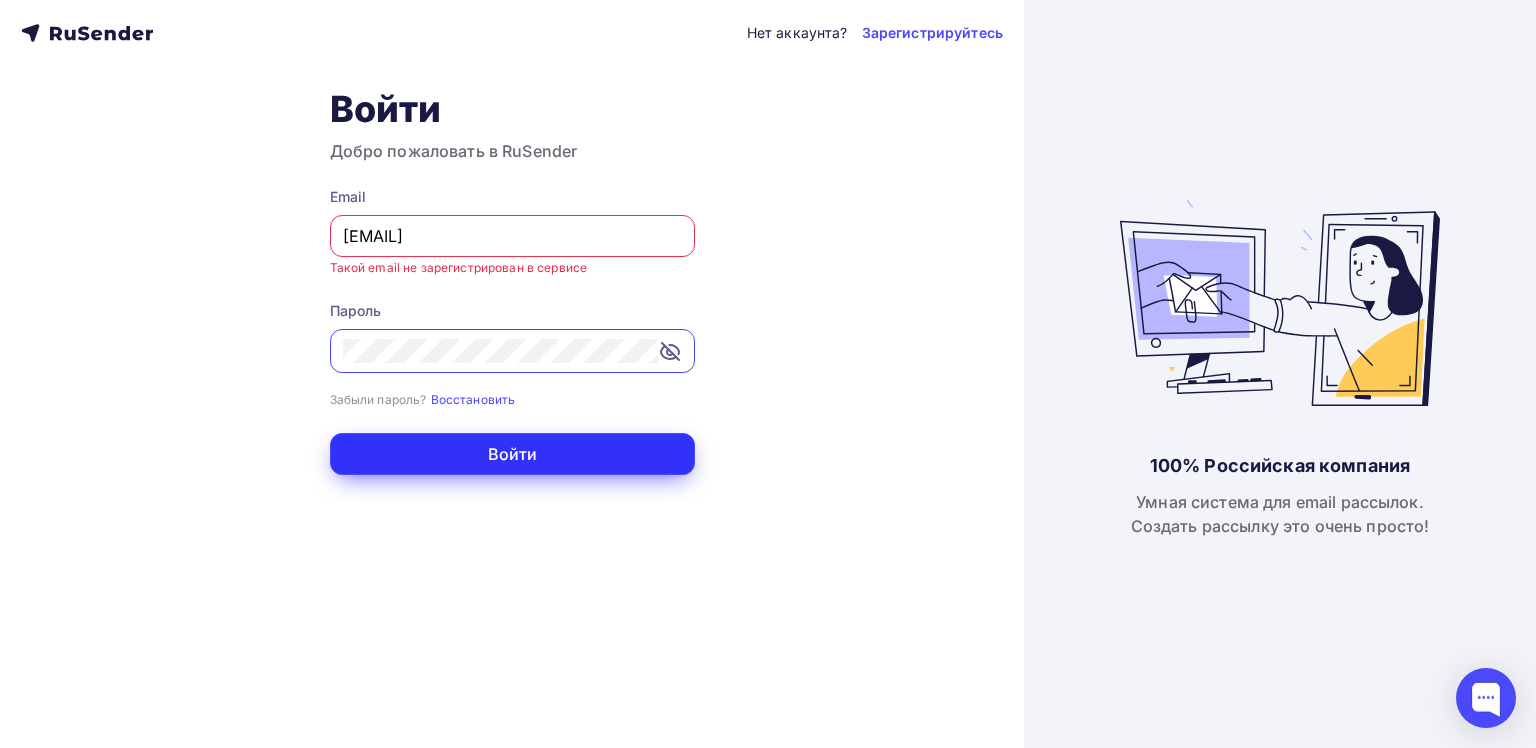 click on "Войти" at bounding box center (512, 454) 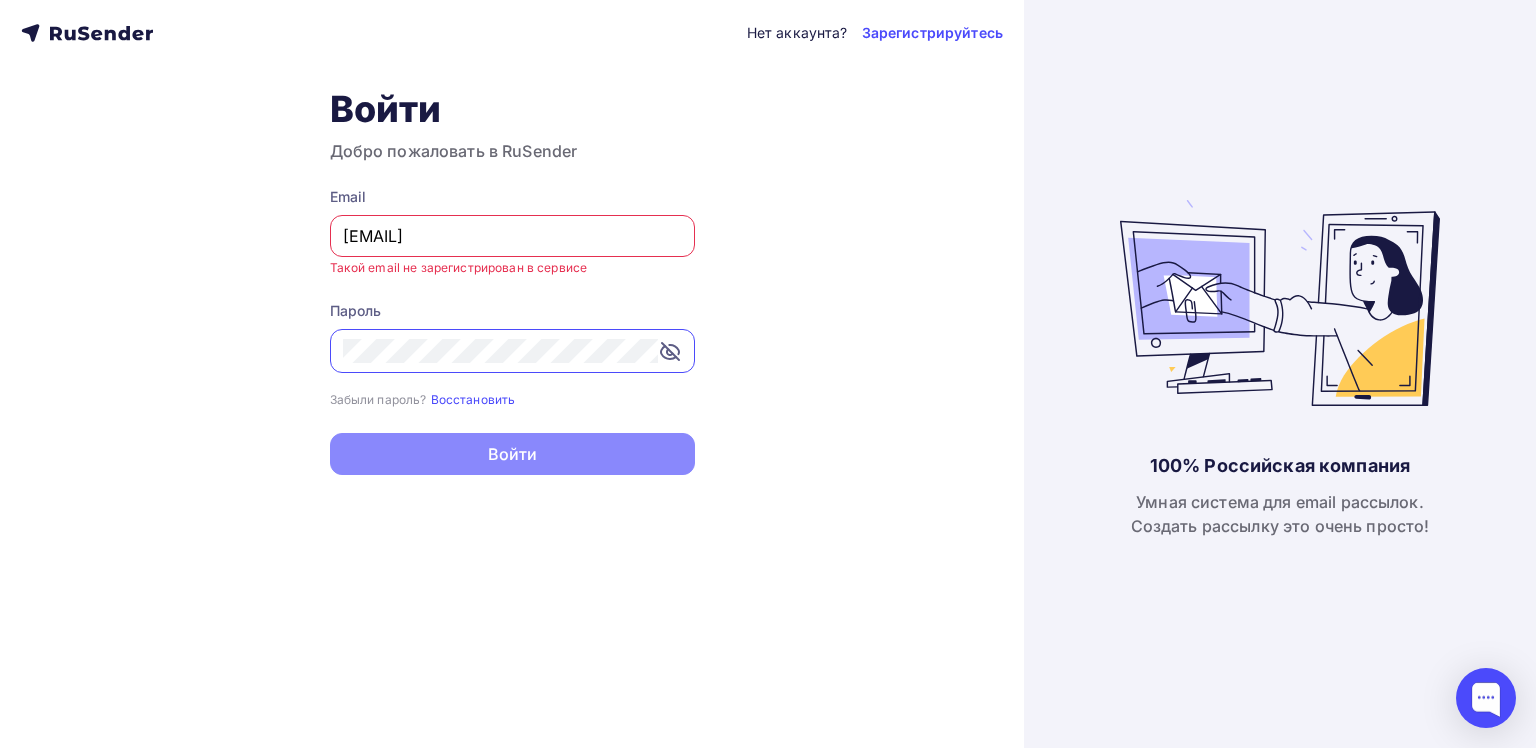 click on "Войти" at bounding box center [512, 454] 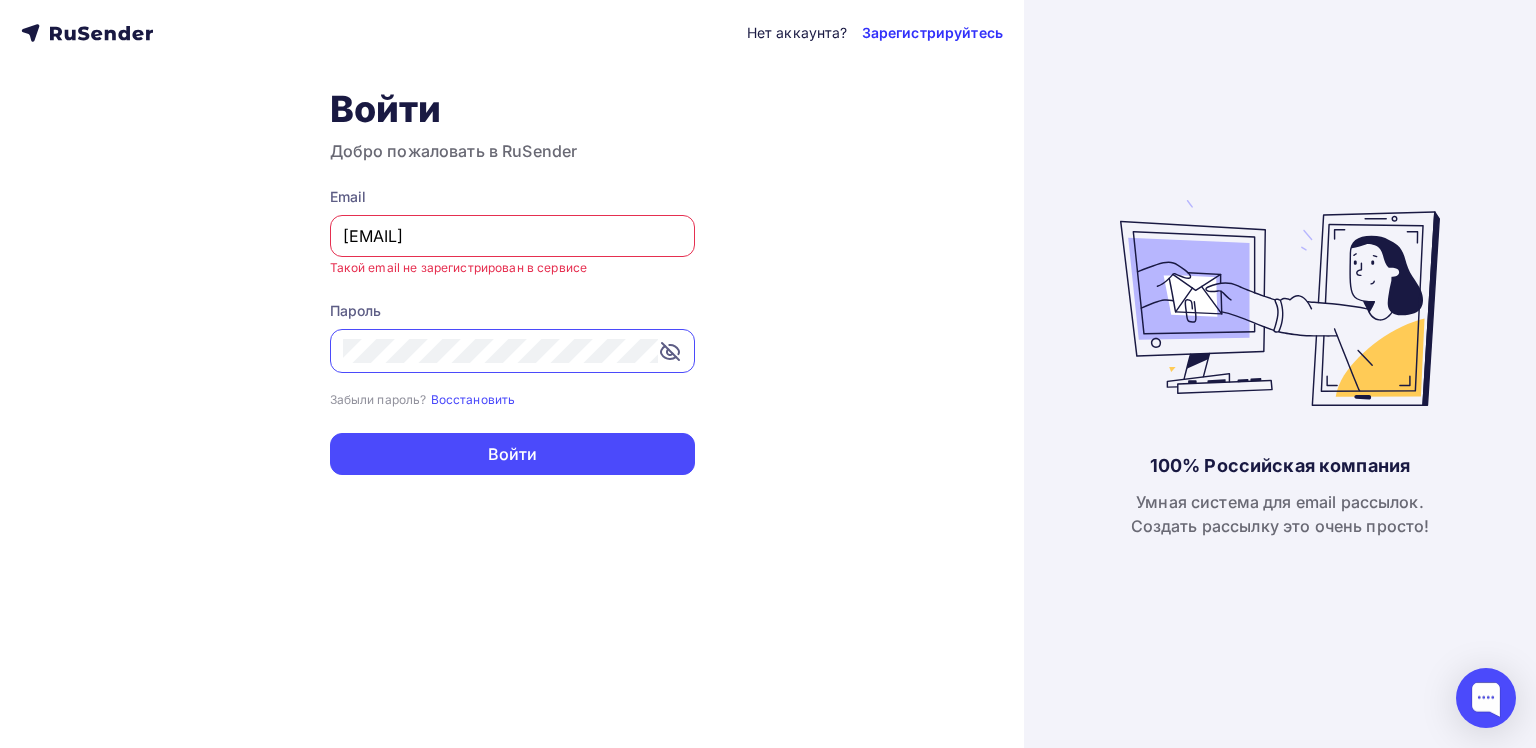 click on "Зарегистрируйтесь" at bounding box center [932, 33] 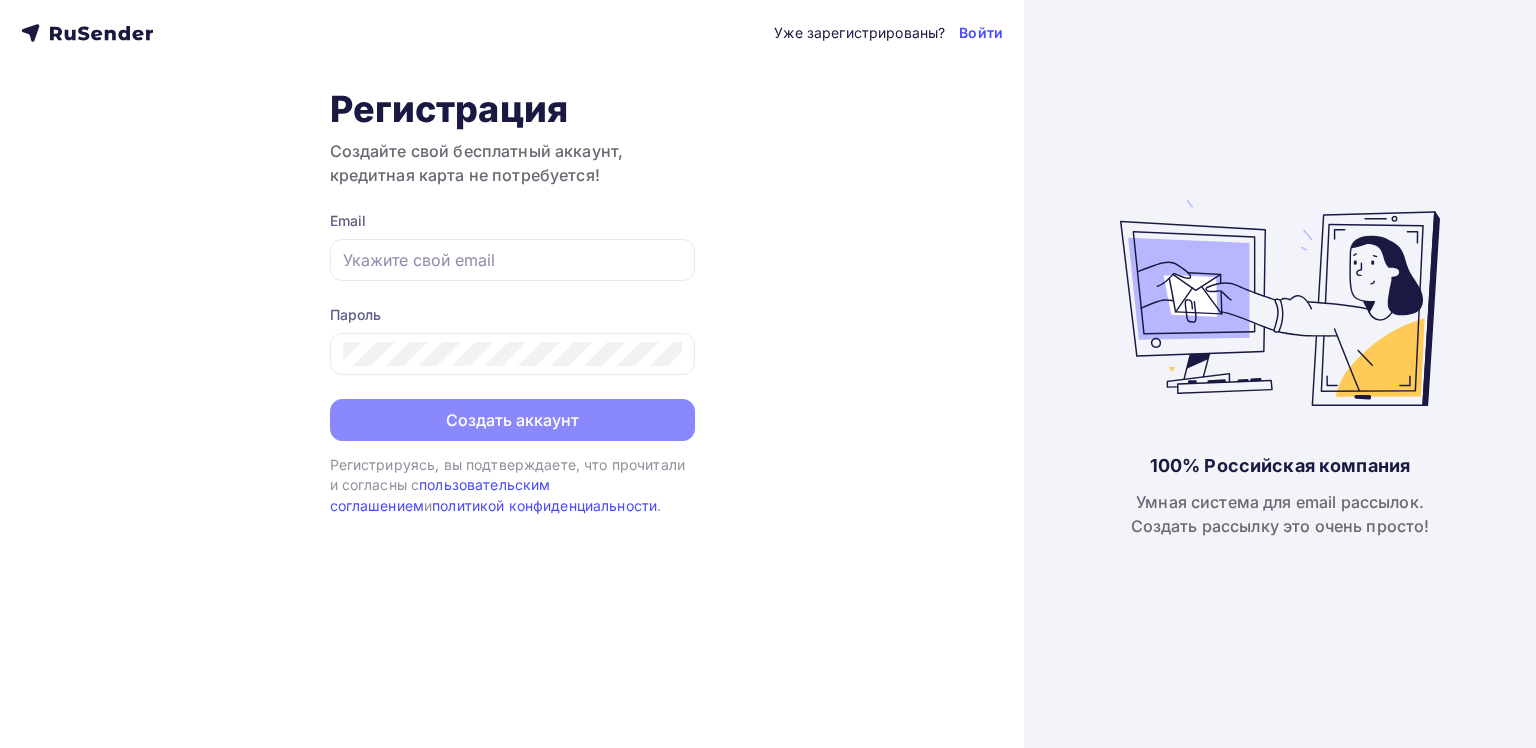 scroll, scrollTop: 0, scrollLeft: 0, axis: both 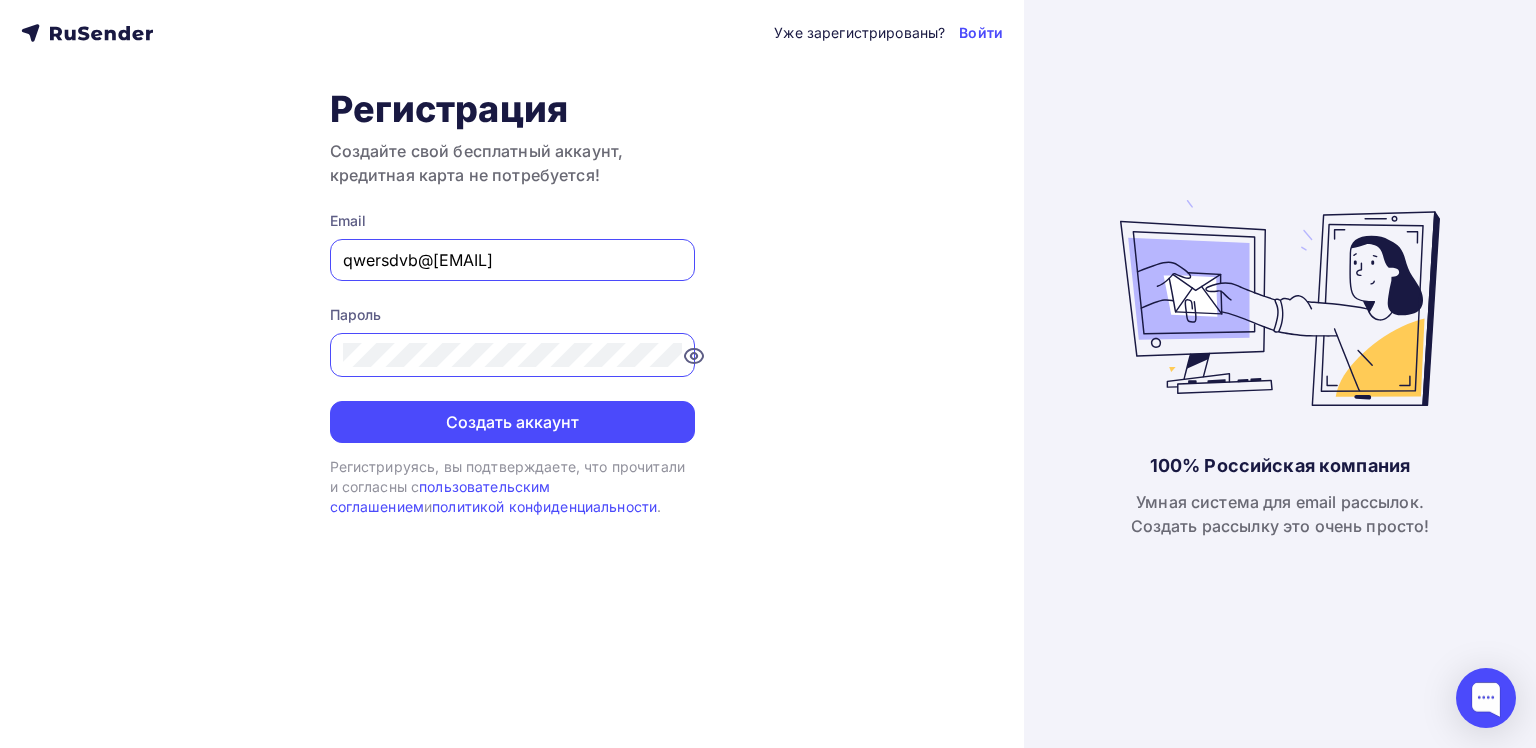 click on "qwersdvb@gmail.com" at bounding box center [512, 260] 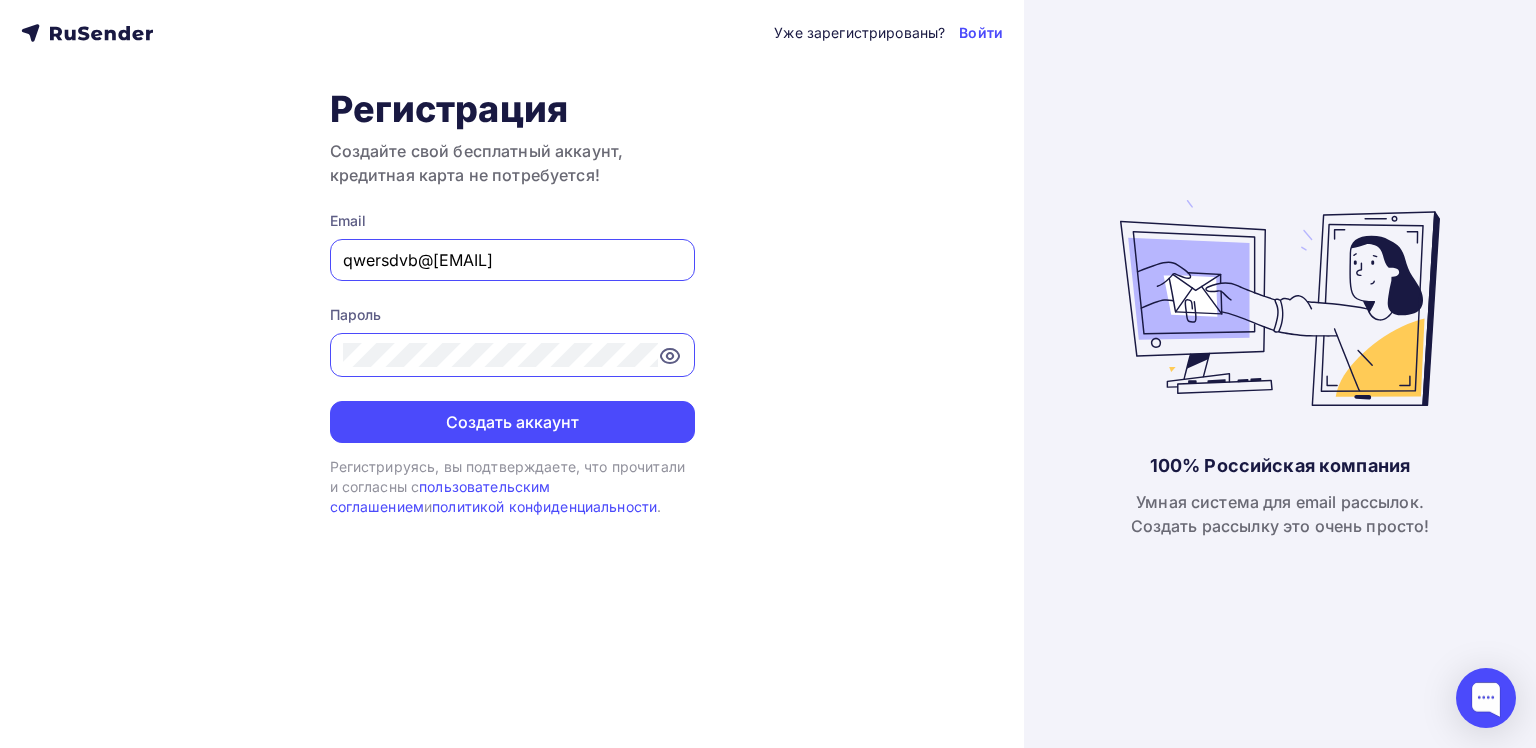 click on "qwersdvb@gmail.com" at bounding box center (512, 260) 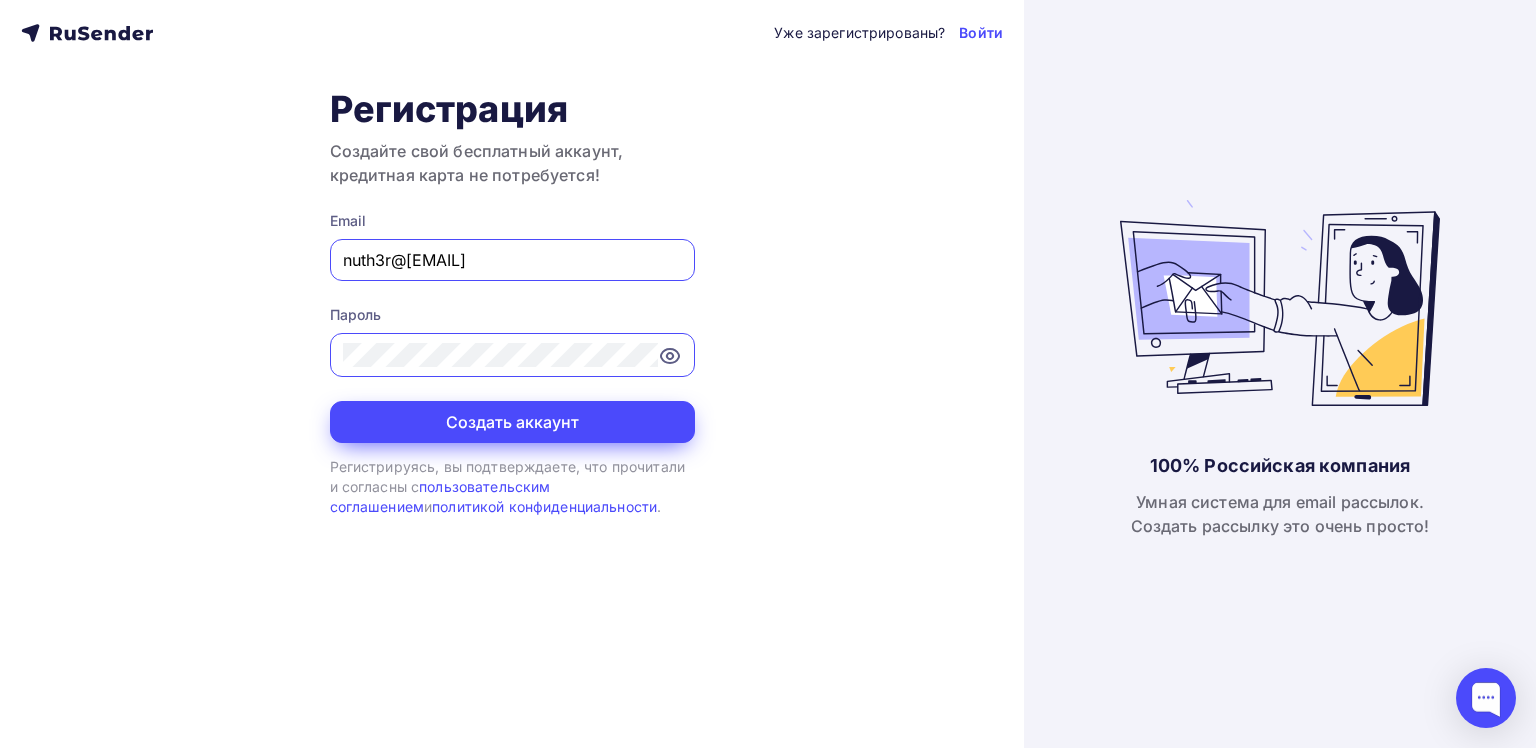 type on "nuth3r@yandex.ru" 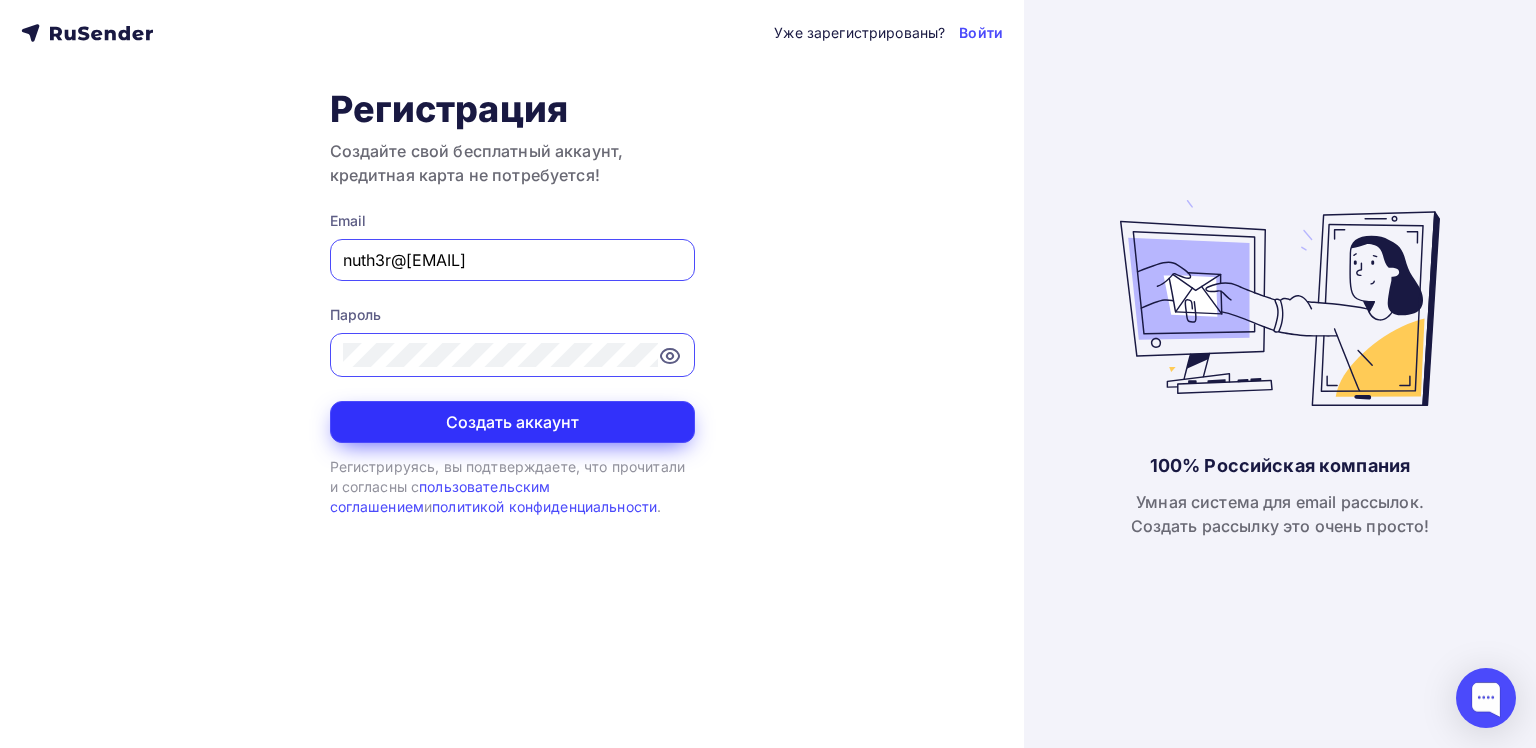 click on "Создать аккаунт" at bounding box center [512, 422] 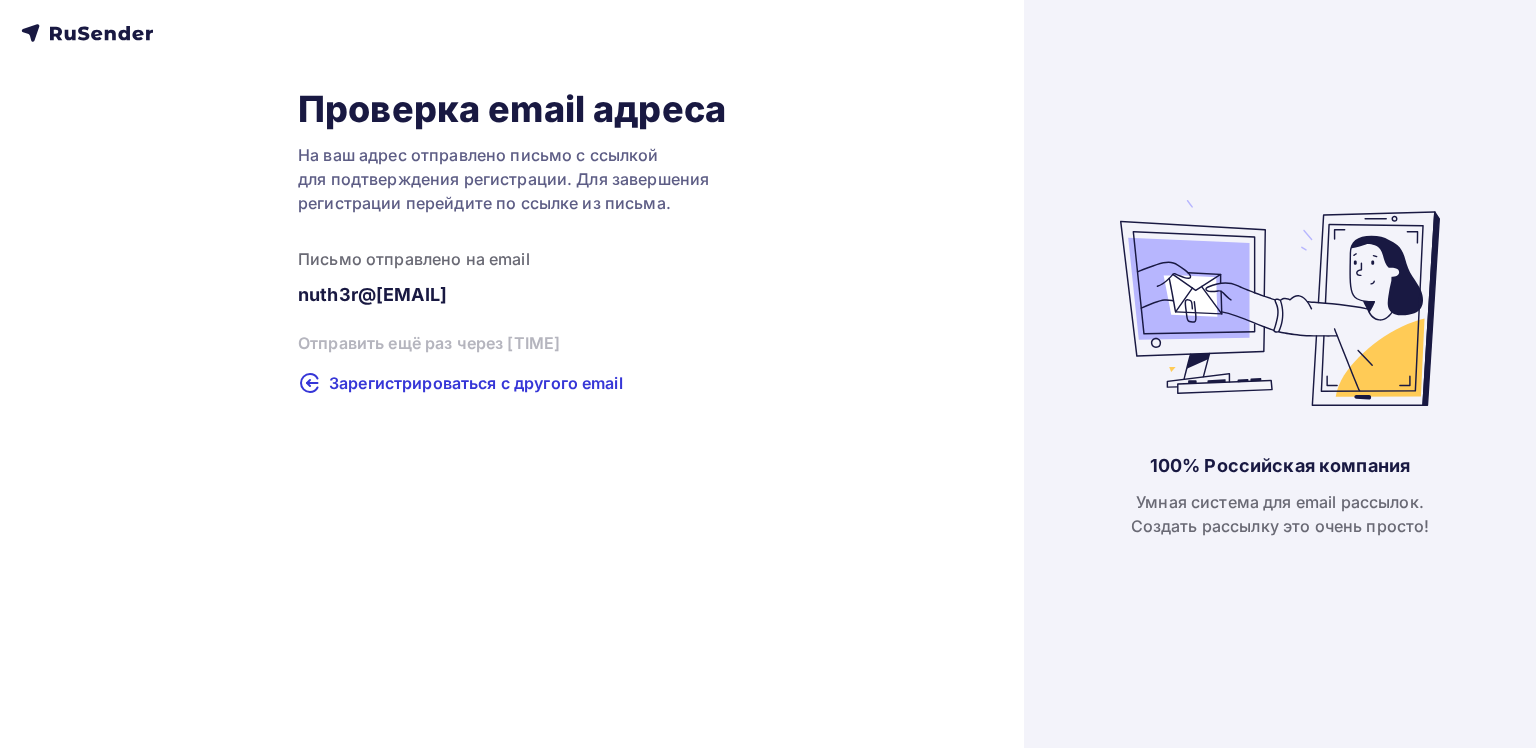 scroll, scrollTop: 0, scrollLeft: 0, axis: both 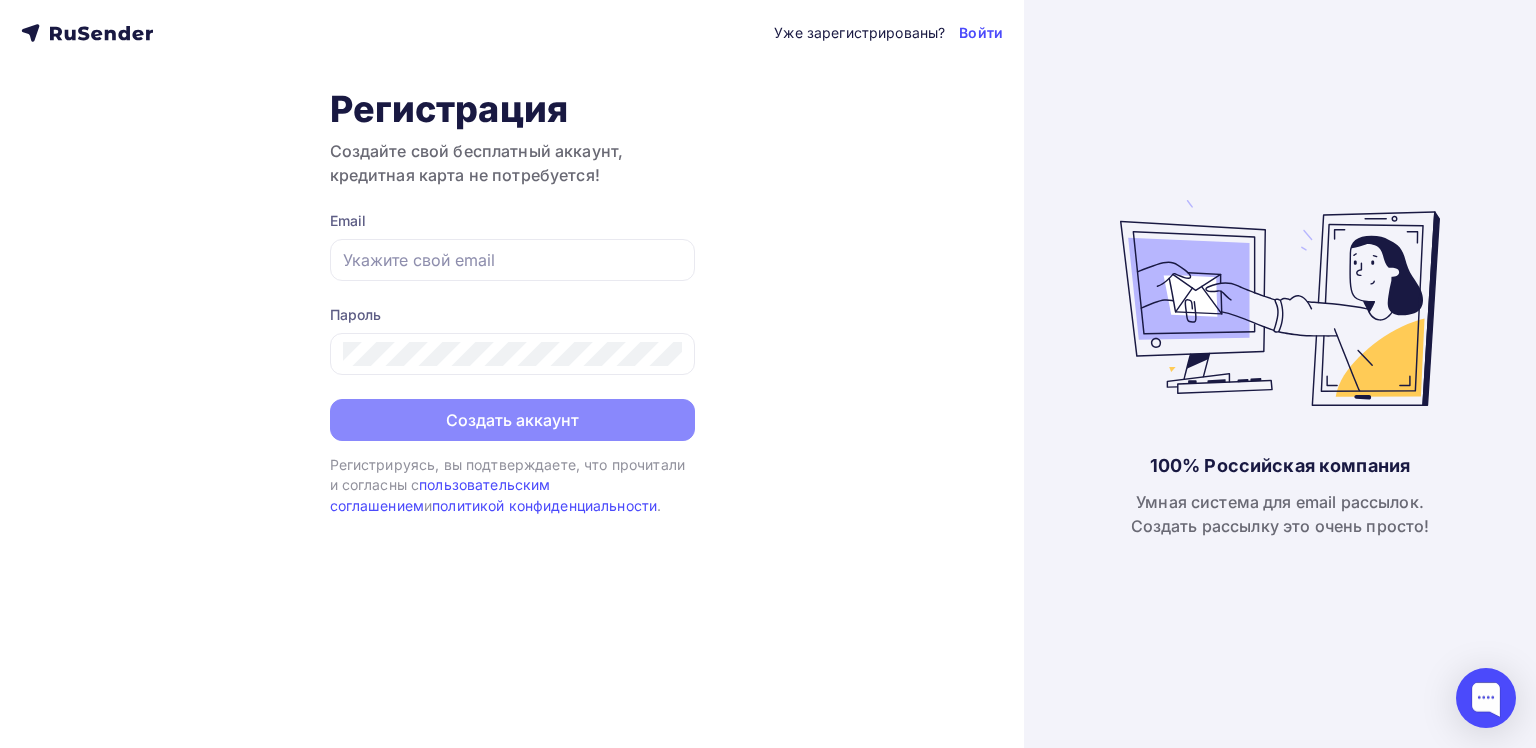 type on "[EMAIL]" 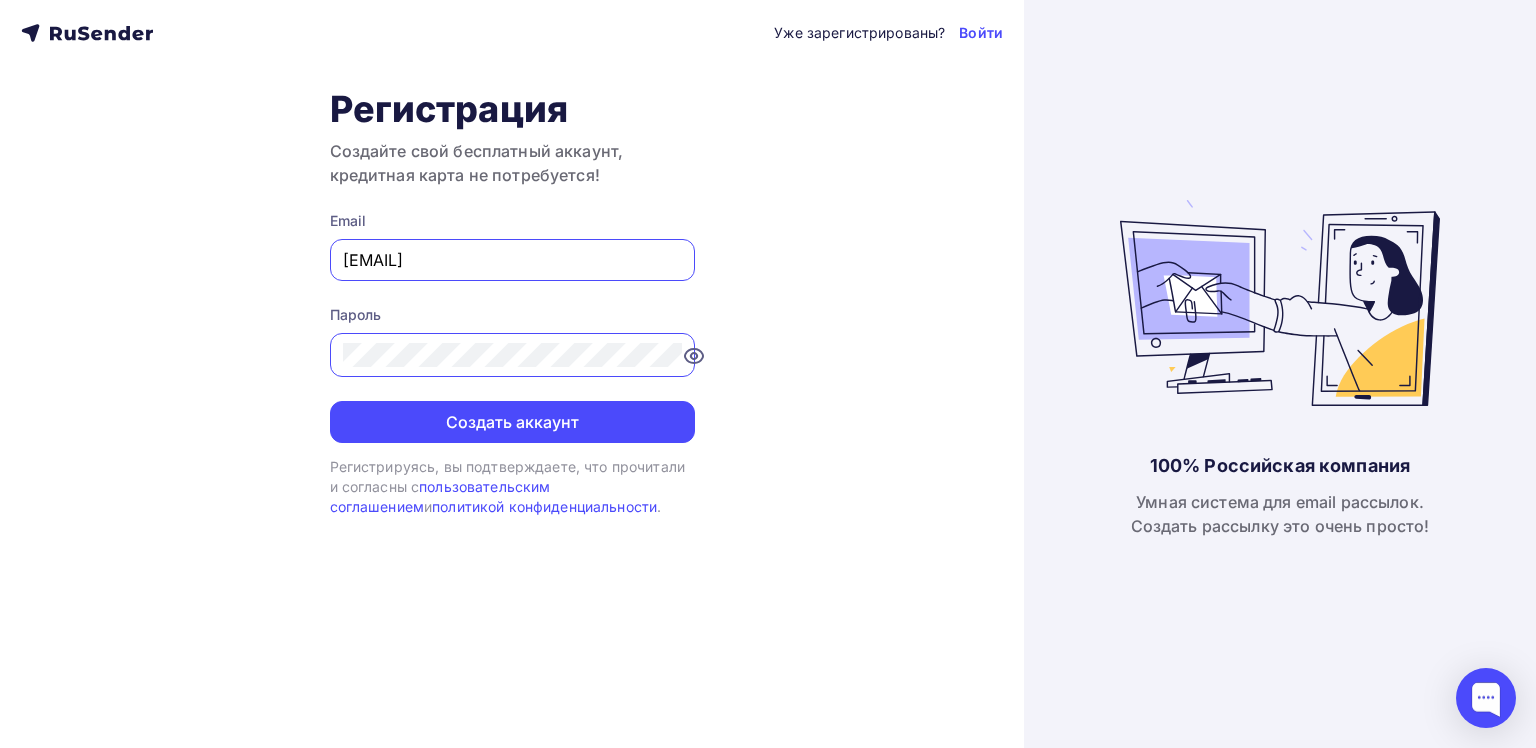 click on "Уже зарегистрированы?   Войти   Регистрация
Создайте свой бесплатный аккаунт, кредитная карта не потребуется!
Email    nuth3r@yandex.ru
Пароль
Создать аккаунт
Уже зарегистрированы?
Войти
Регистрируясь, вы подтверждаете, что прочитали и согласны с
пользовательским соглашением
и
политикой конфиденциальности ." at bounding box center [512, 374] 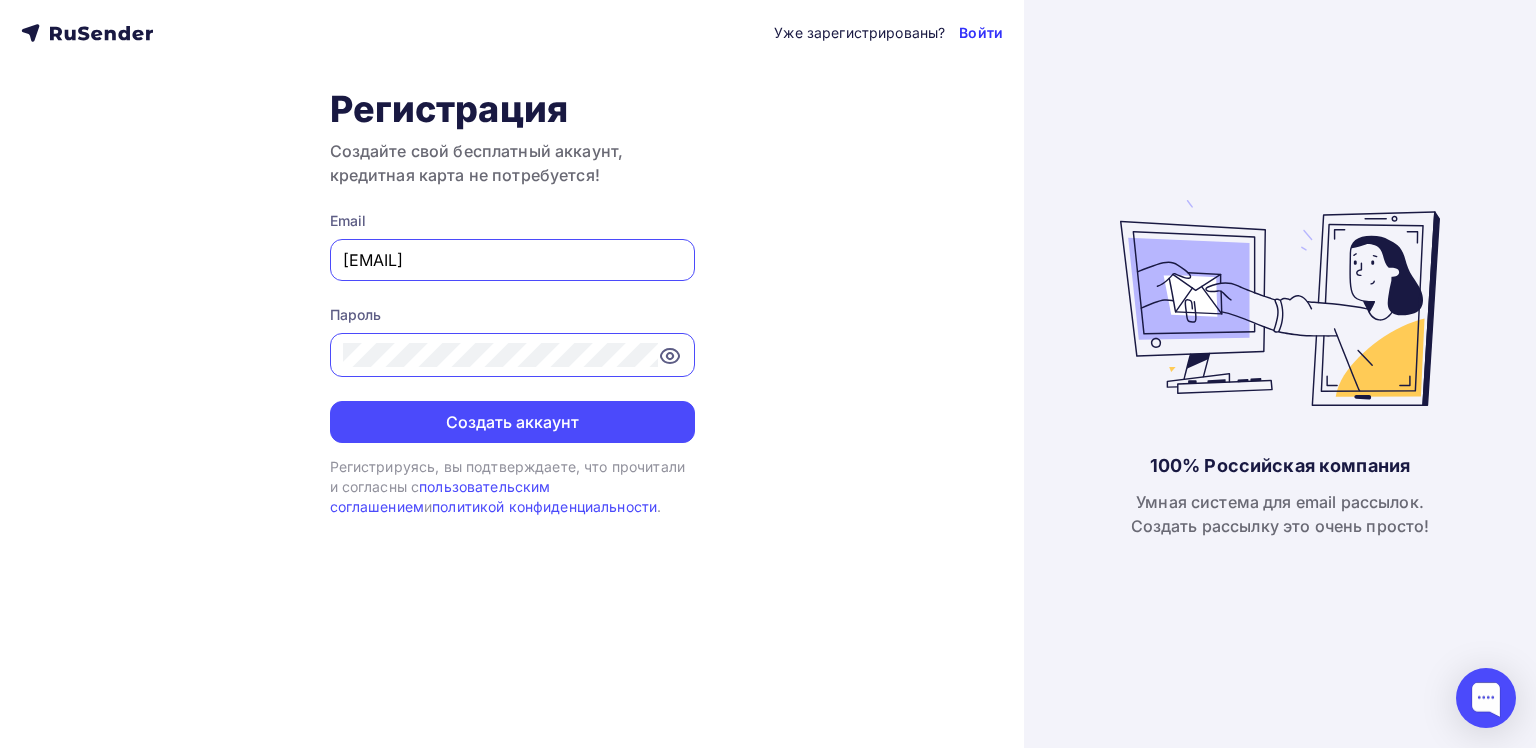 click on "Войти" at bounding box center (981, 33) 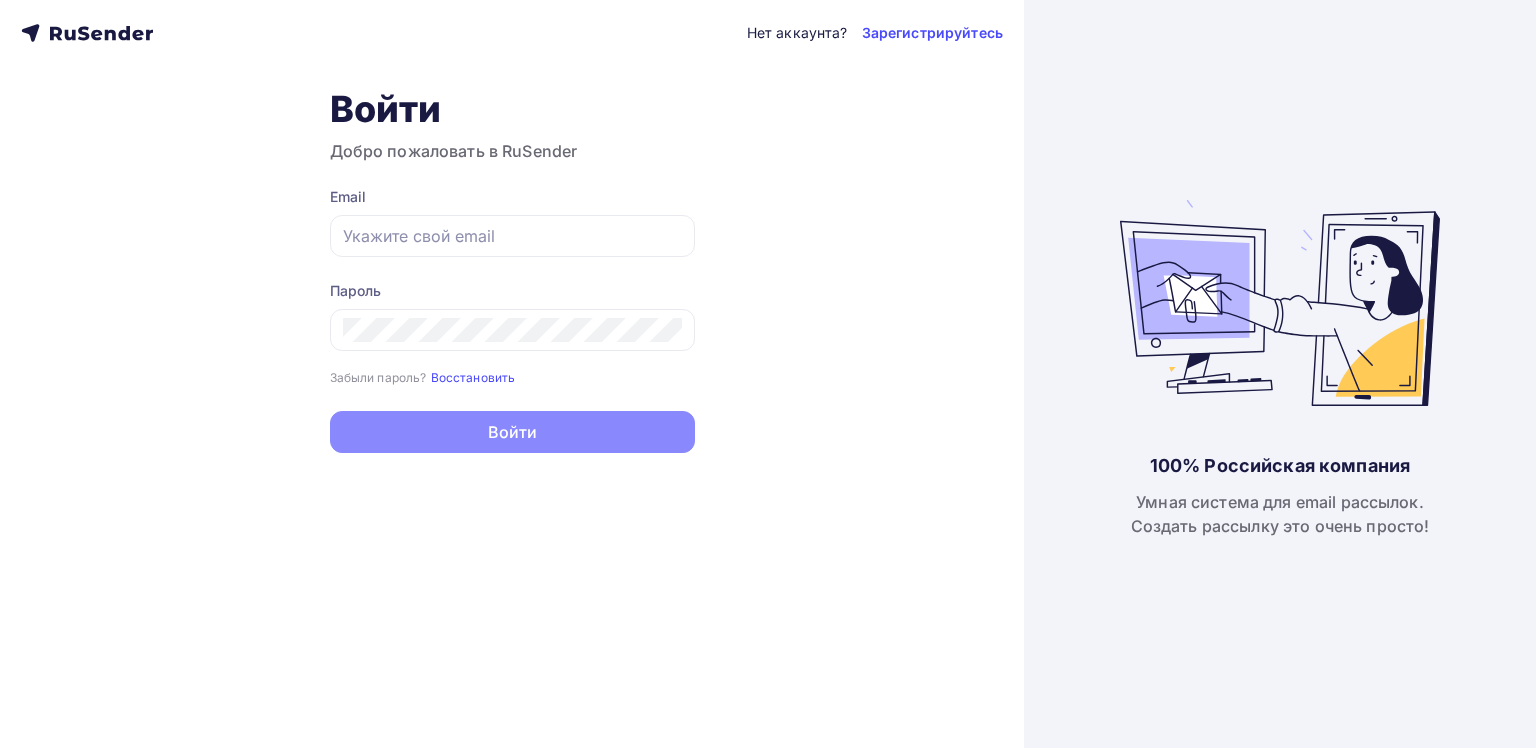 scroll, scrollTop: 0, scrollLeft: 0, axis: both 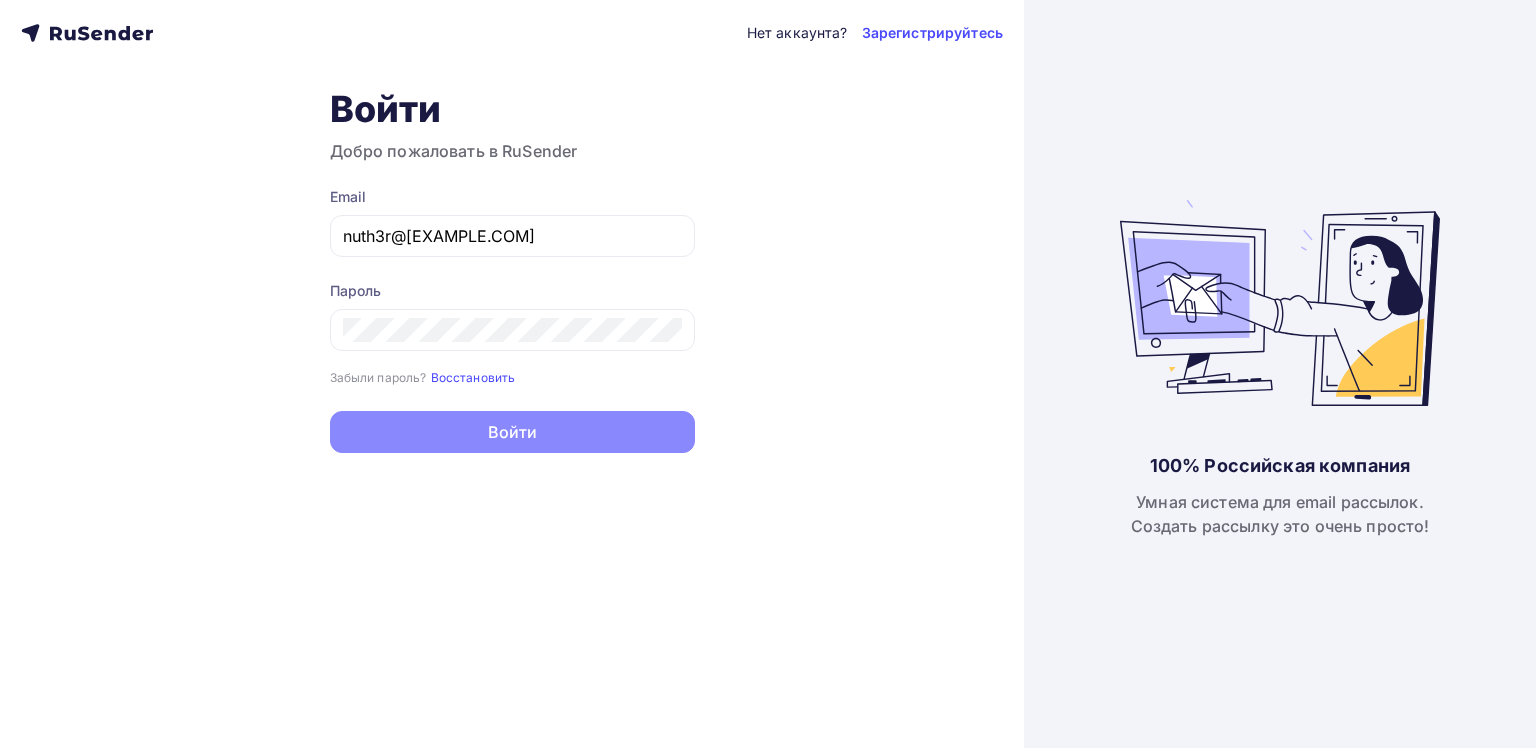 click on "[EMAIL]" at bounding box center [512, 236] 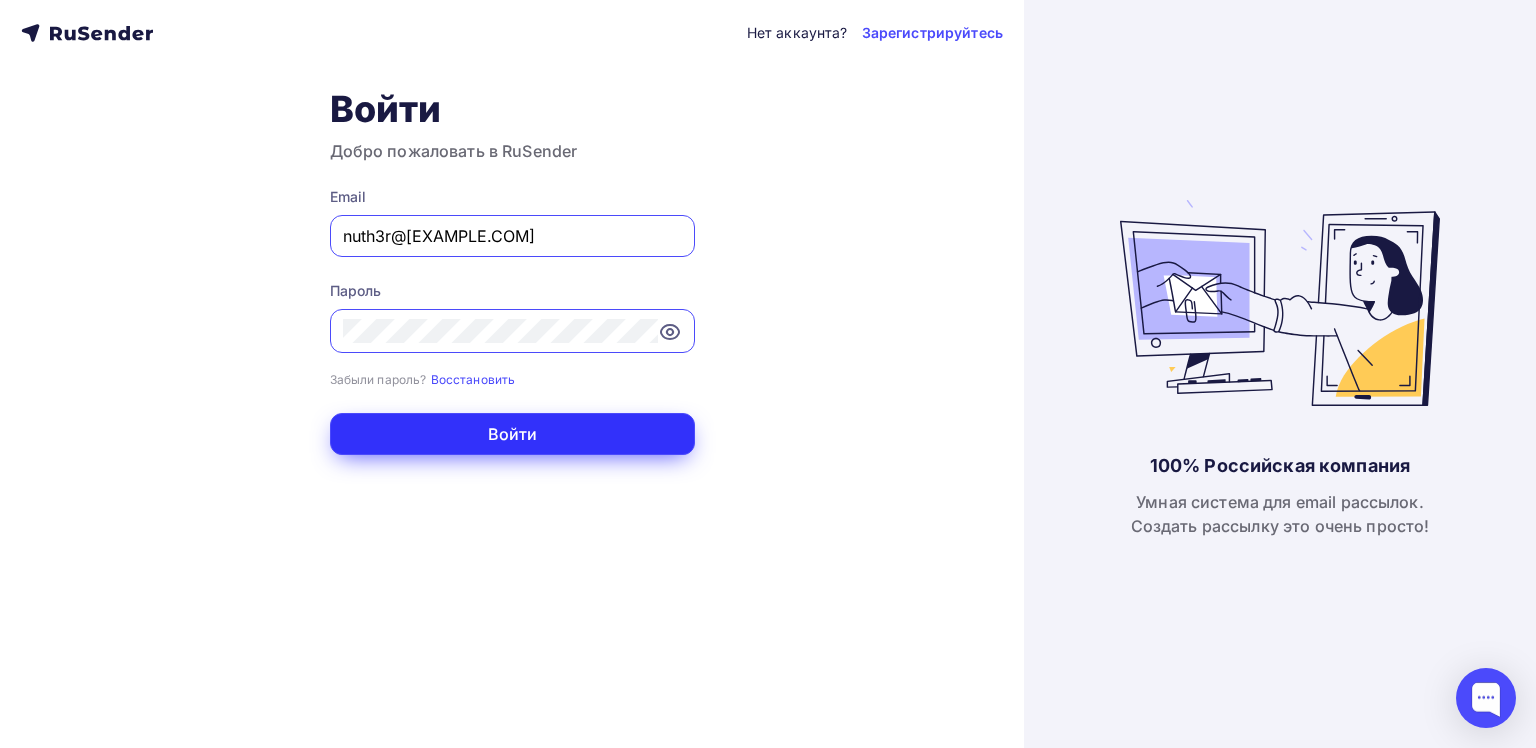 click on "Войти" at bounding box center (512, 434) 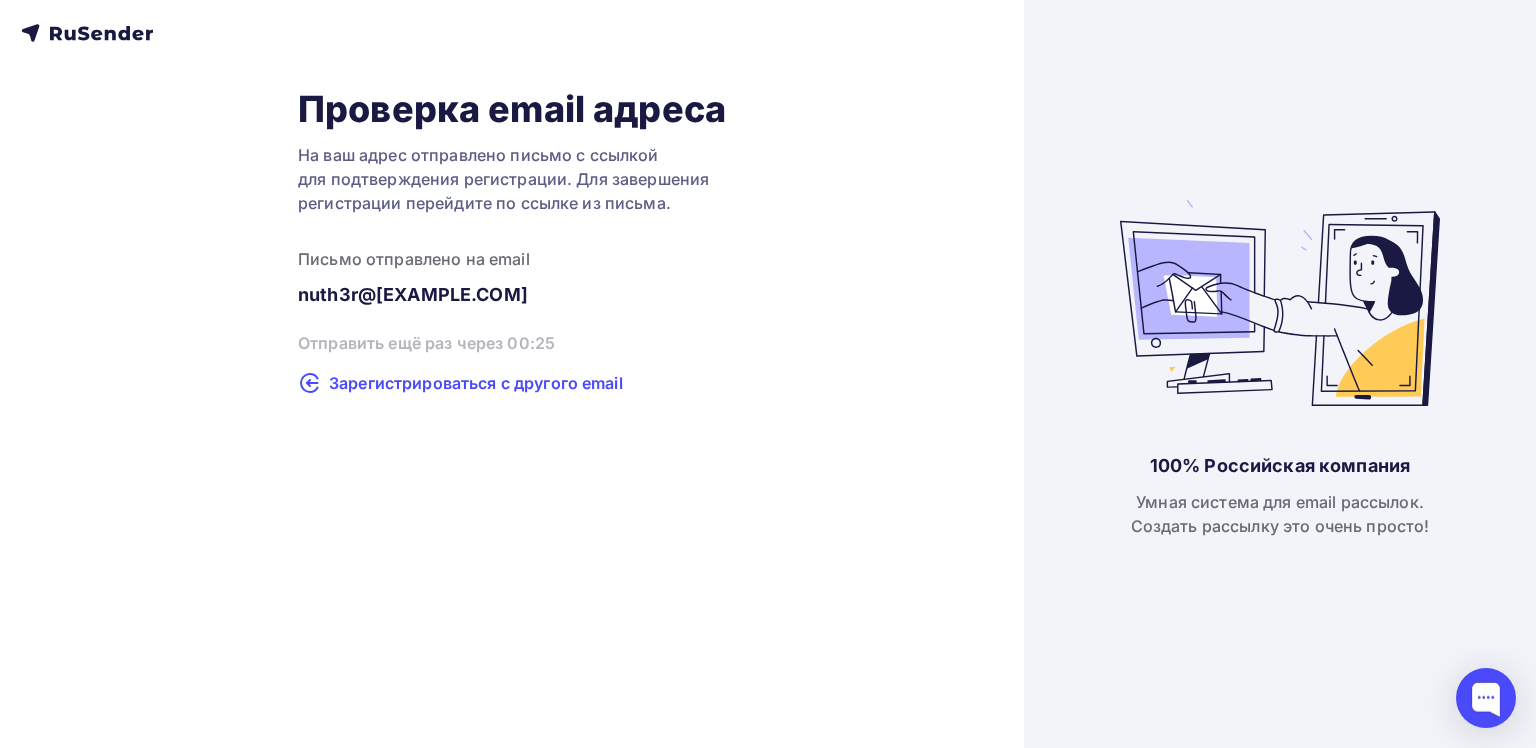 click on "Зарегистрироваться с другого email" at bounding box center (476, 383) 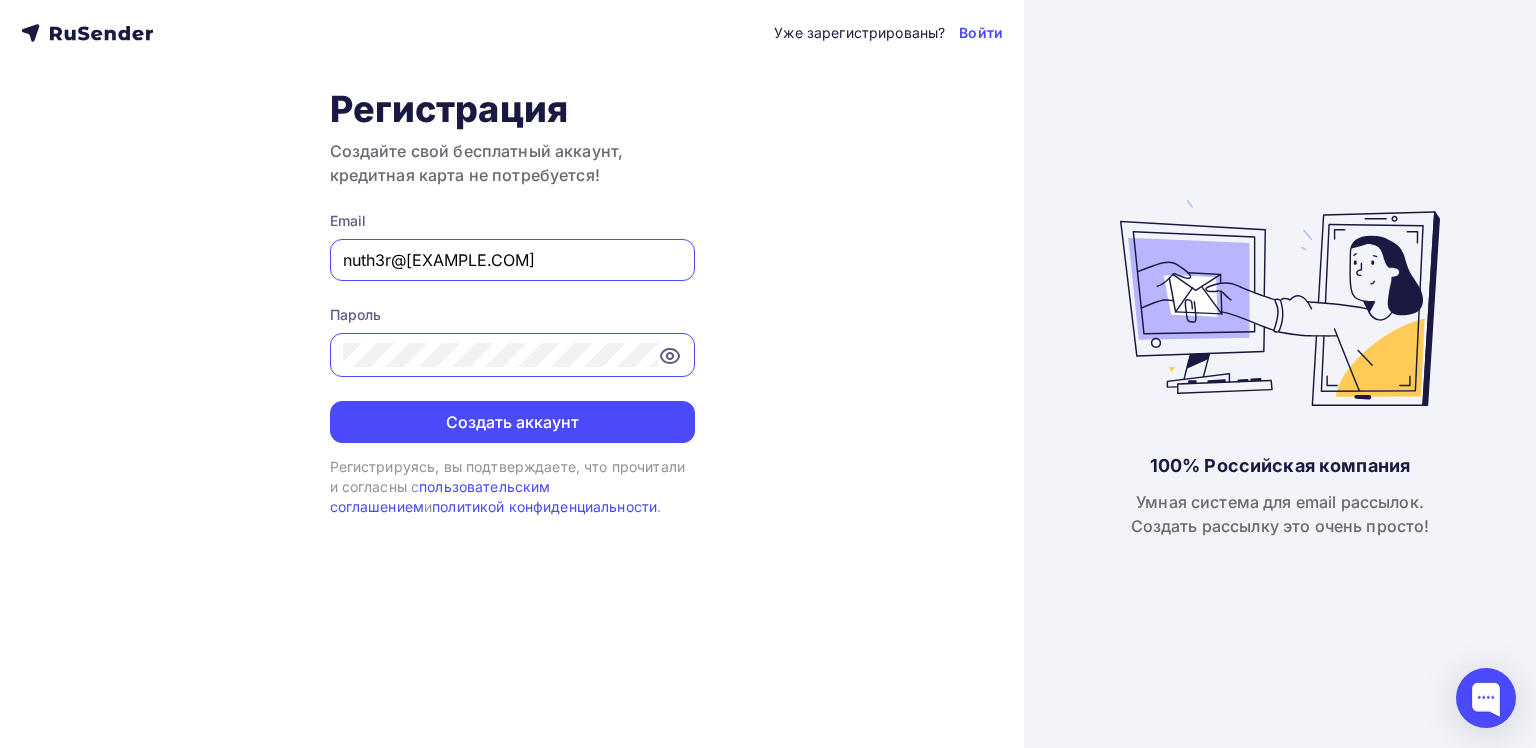 drag, startPoint x: 491, startPoint y: 260, endPoint x: 372, endPoint y: 271, distance: 119.507324 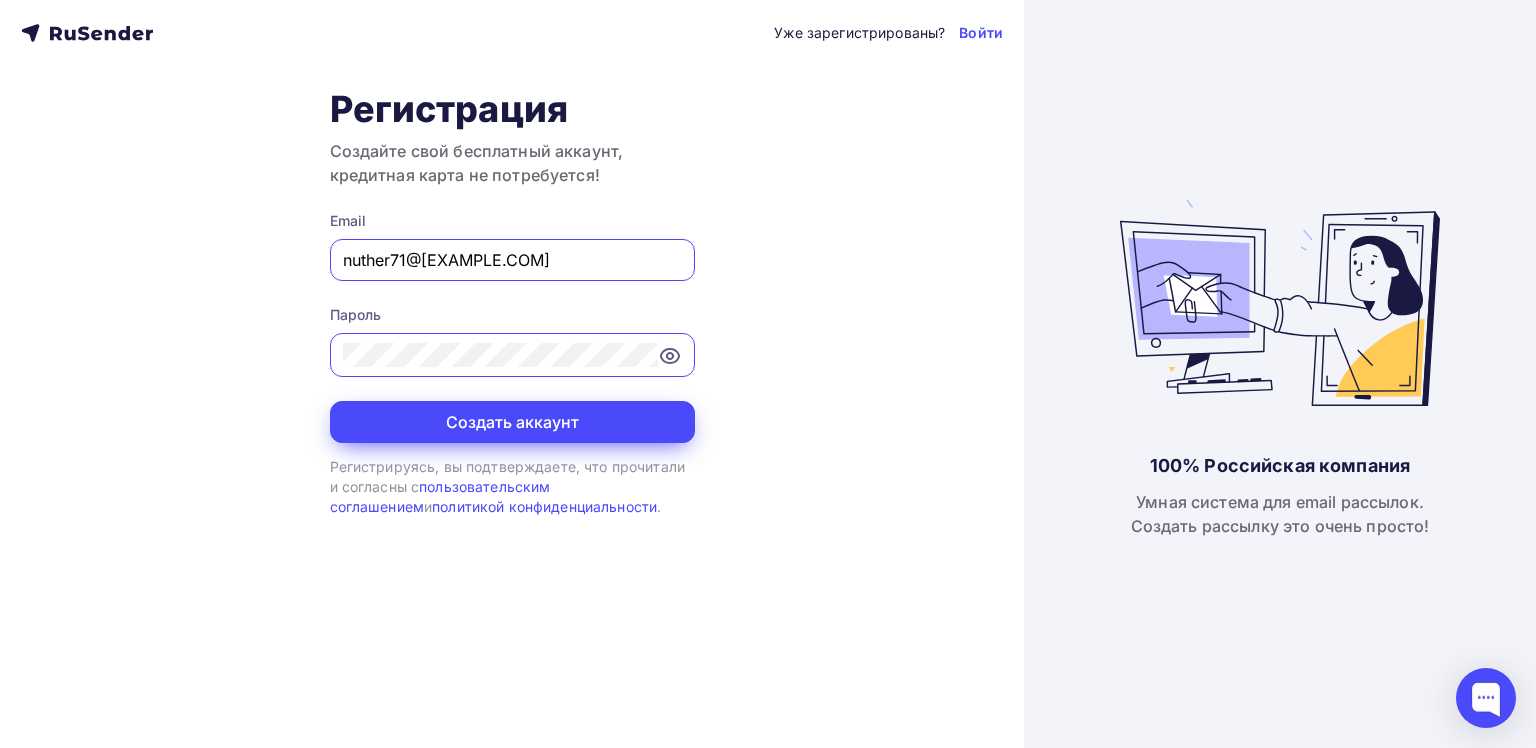 type on "nuther71@gmail.com" 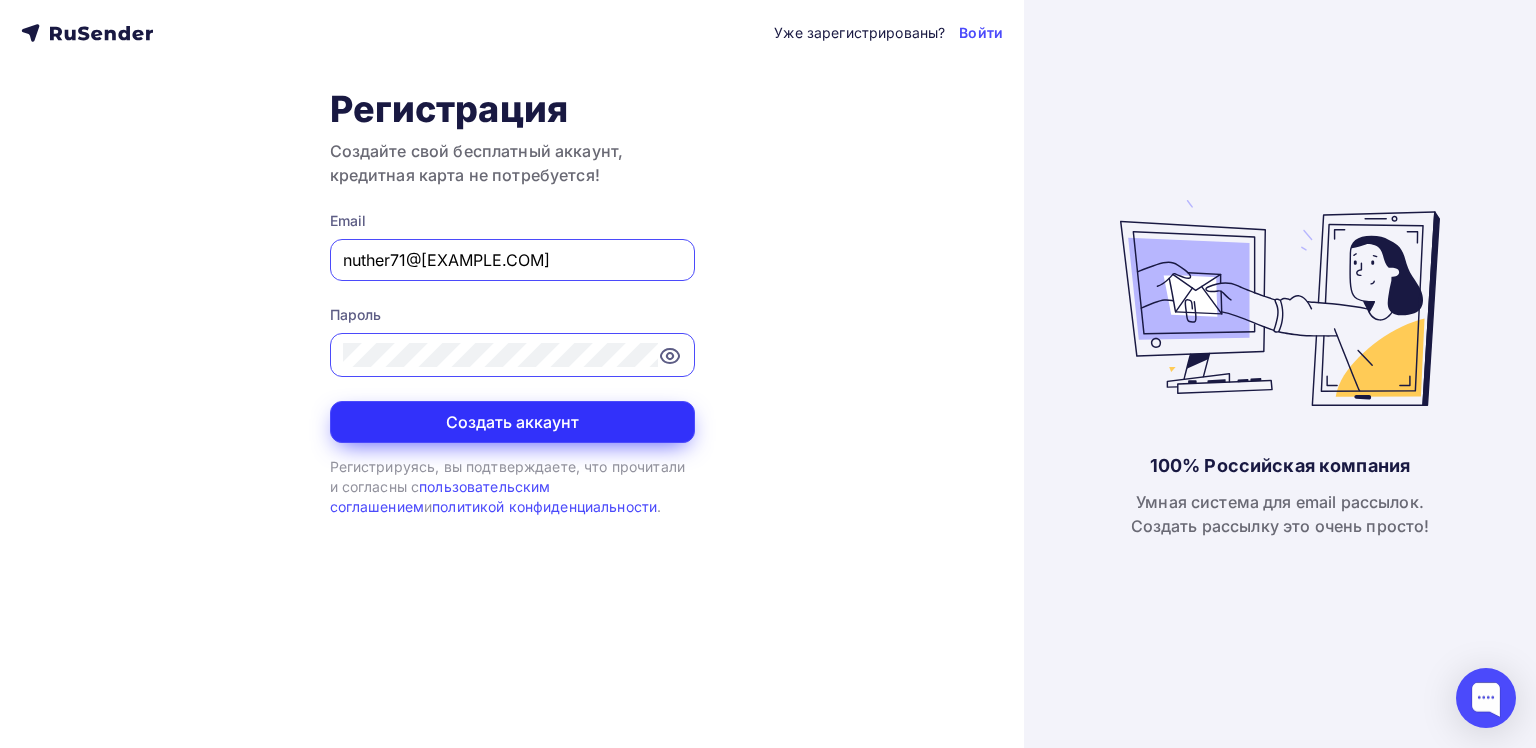click on "Создать аккаунт" at bounding box center (512, 422) 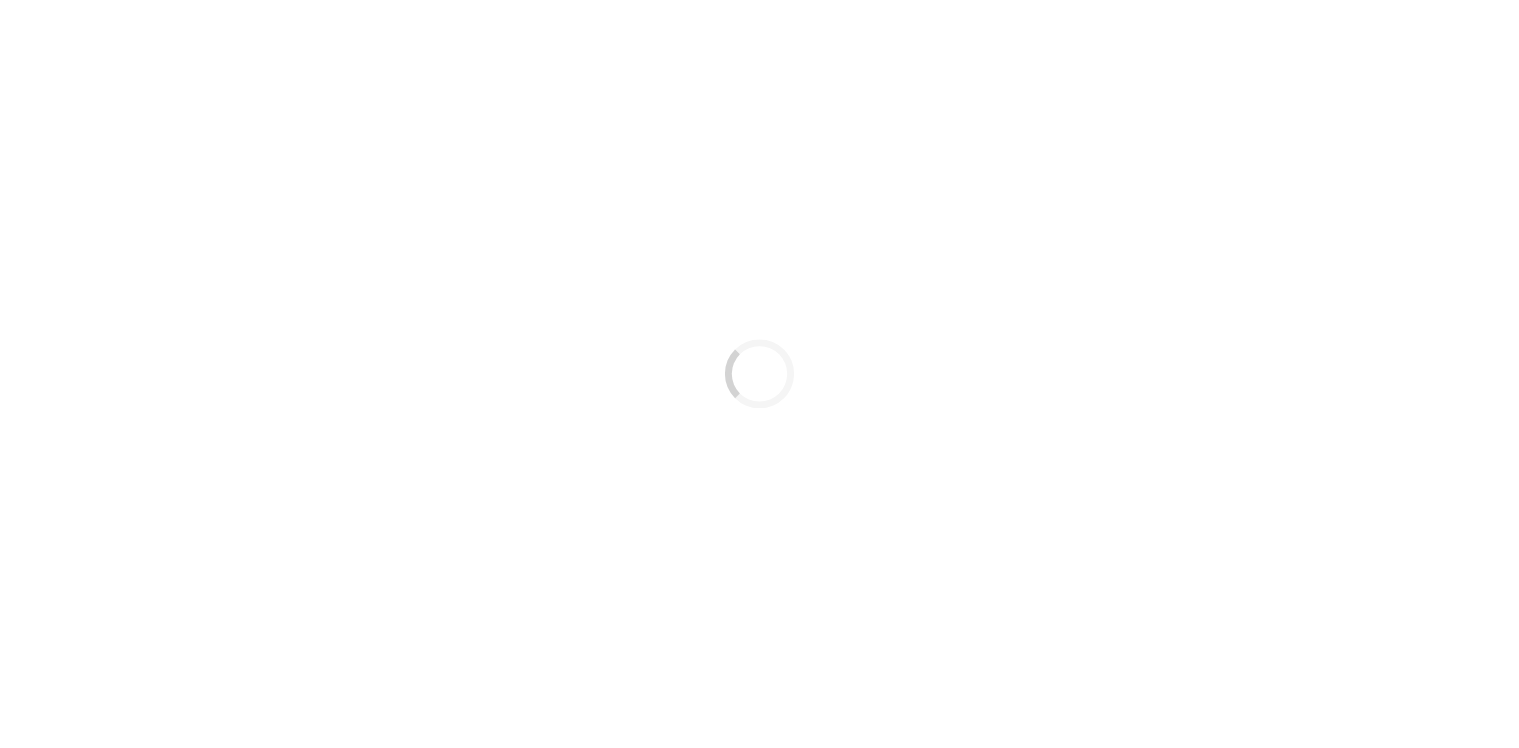 scroll, scrollTop: 0, scrollLeft: 0, axis: both 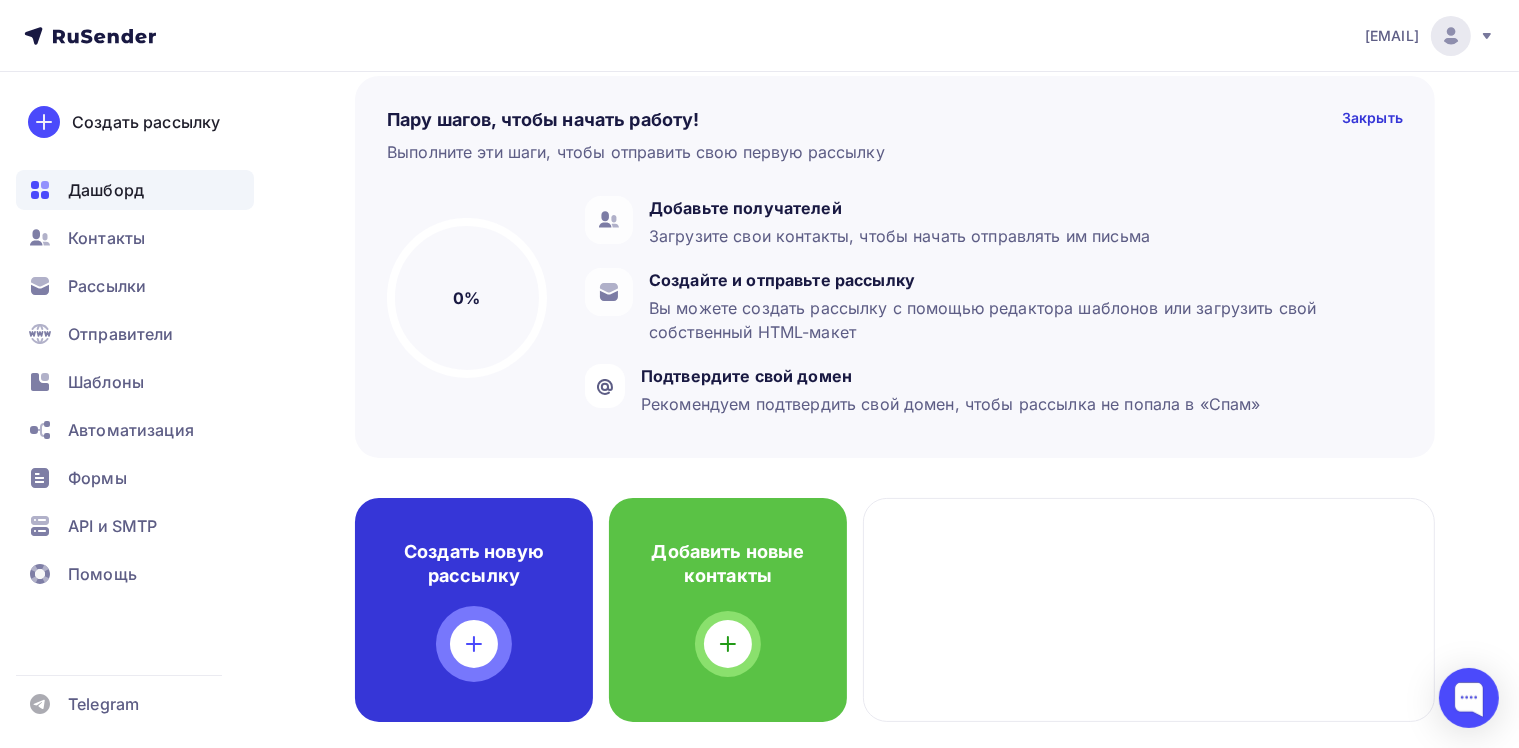 click at bounding box center [474, 644] 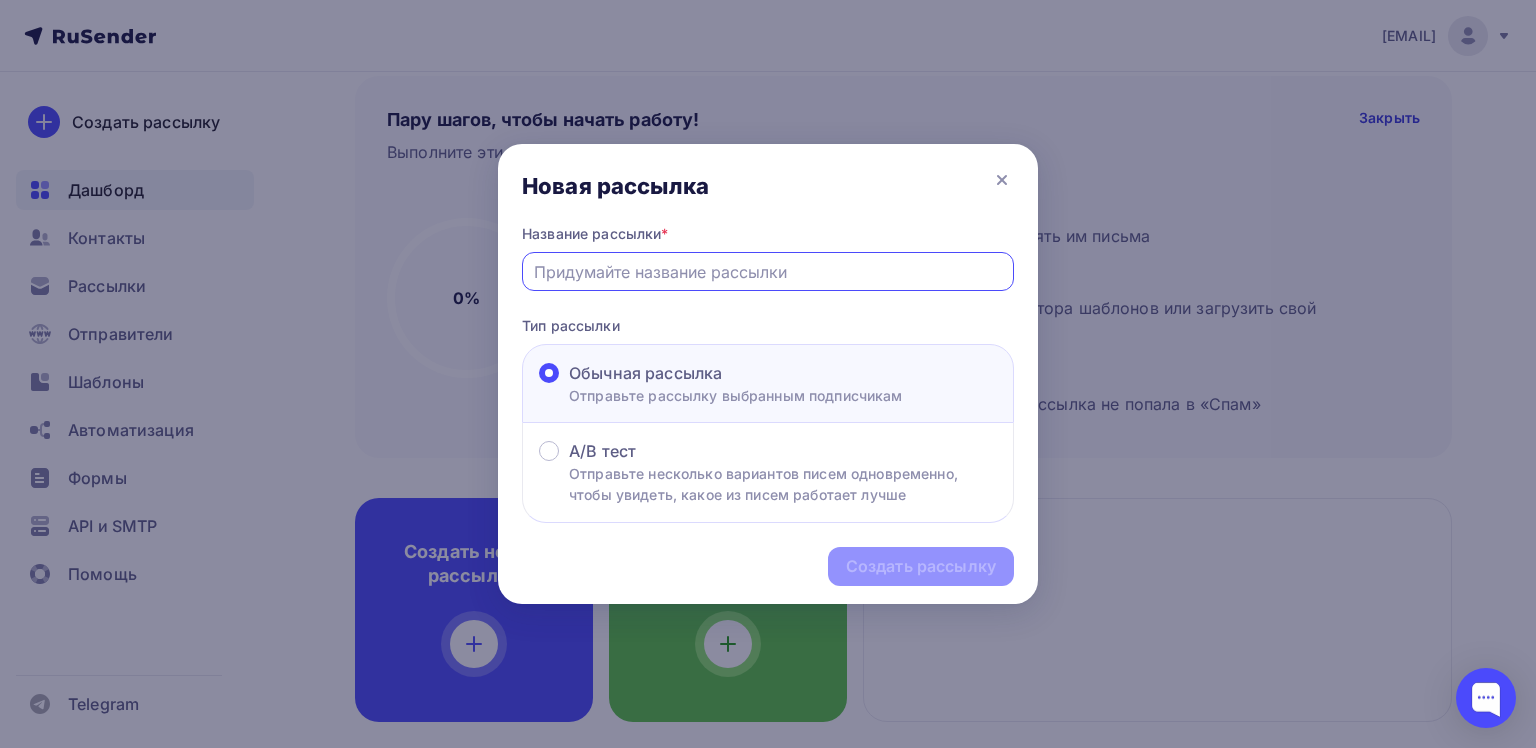 click at bounding box center [768, 272] 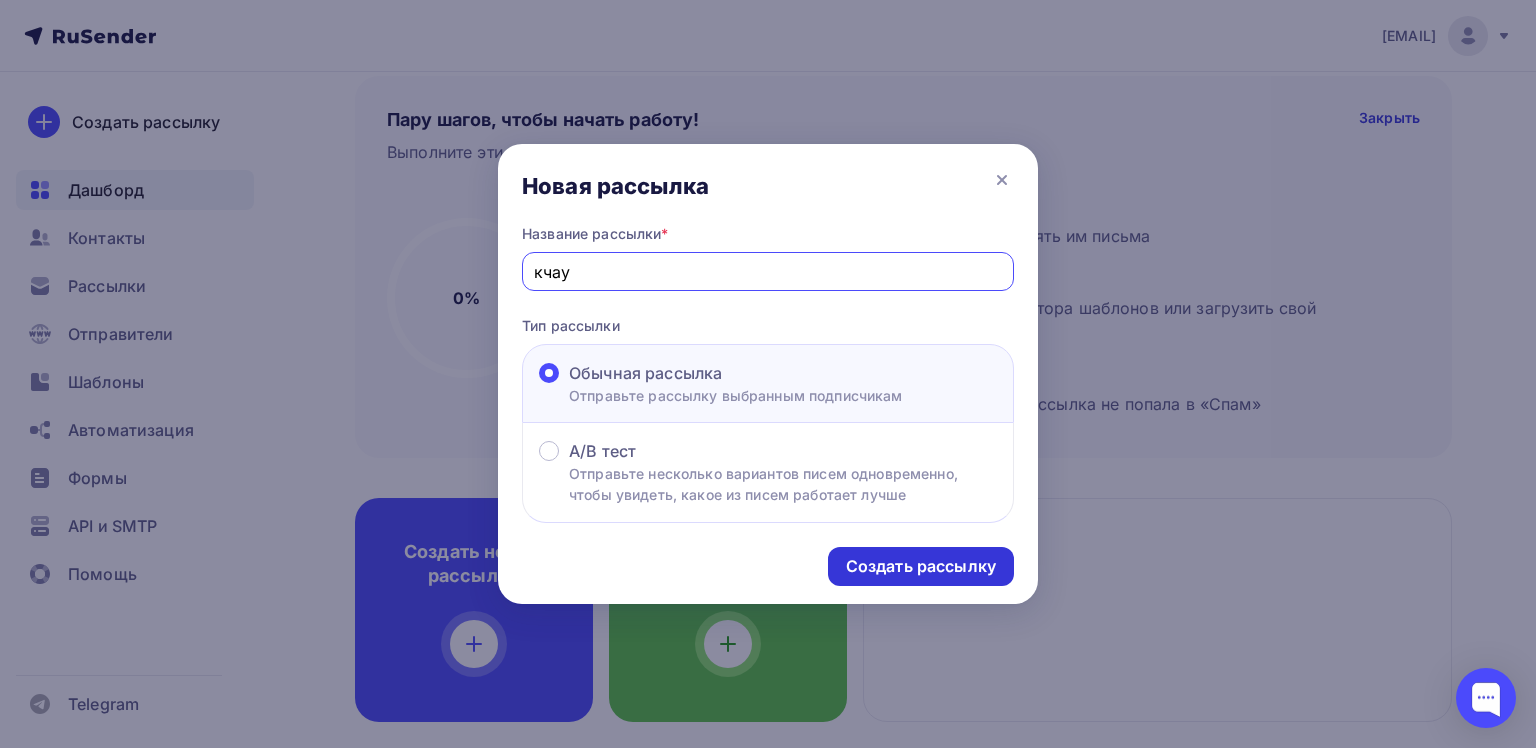 click on "Создать рассылку" at bounding box center (921, 566) 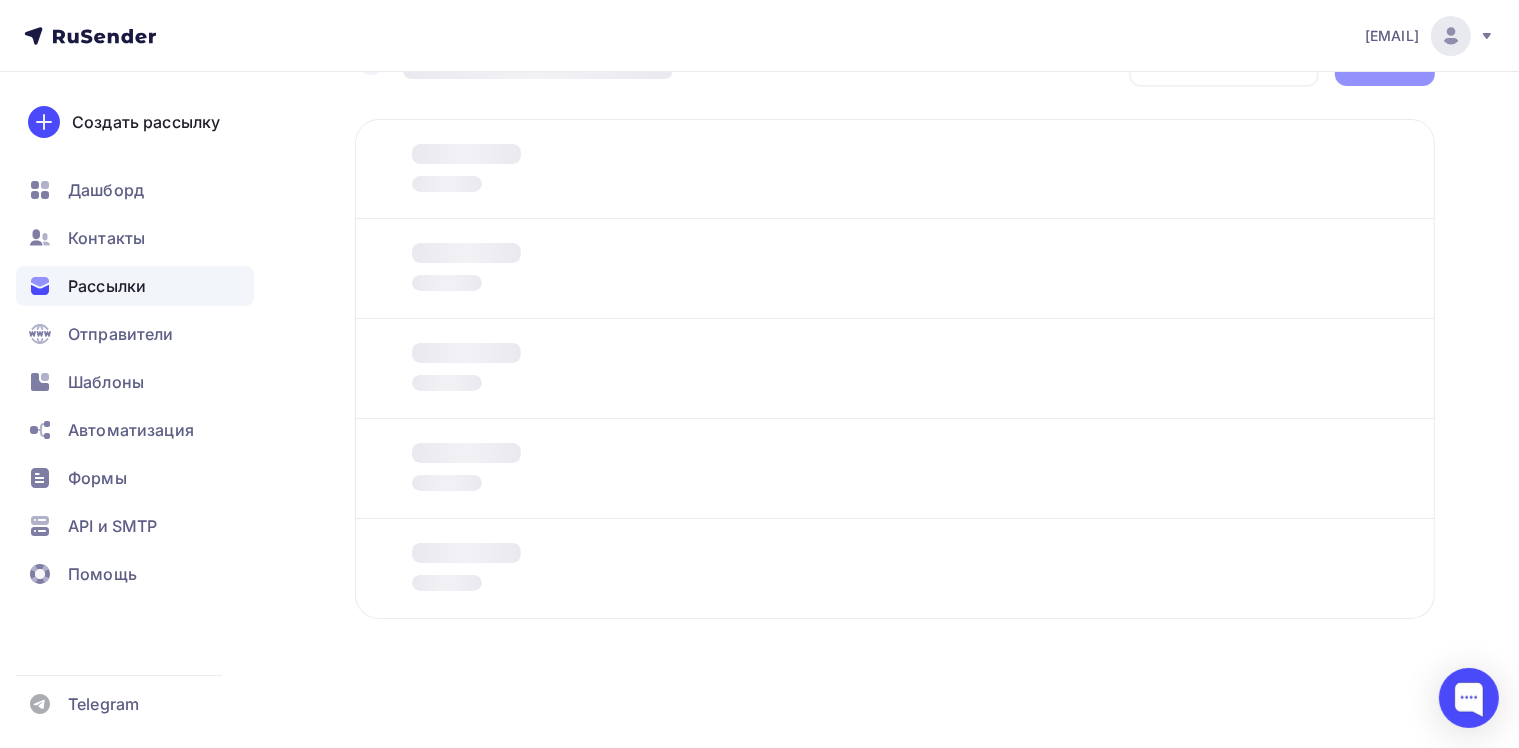 scroll, scrollTop: 0, scrollLeft: 0, axis: both 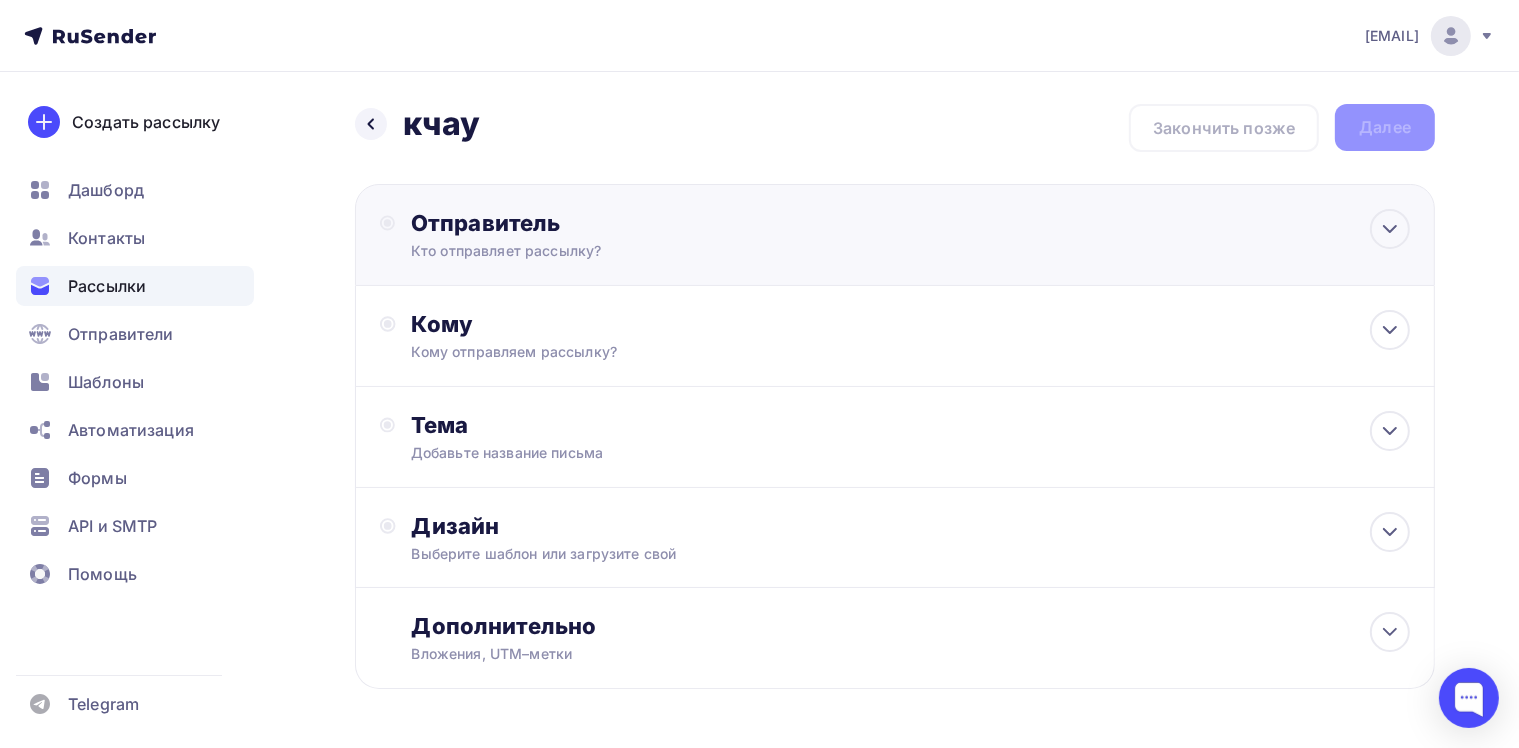 click on "Отправитель" at bounding box center (627, 223) 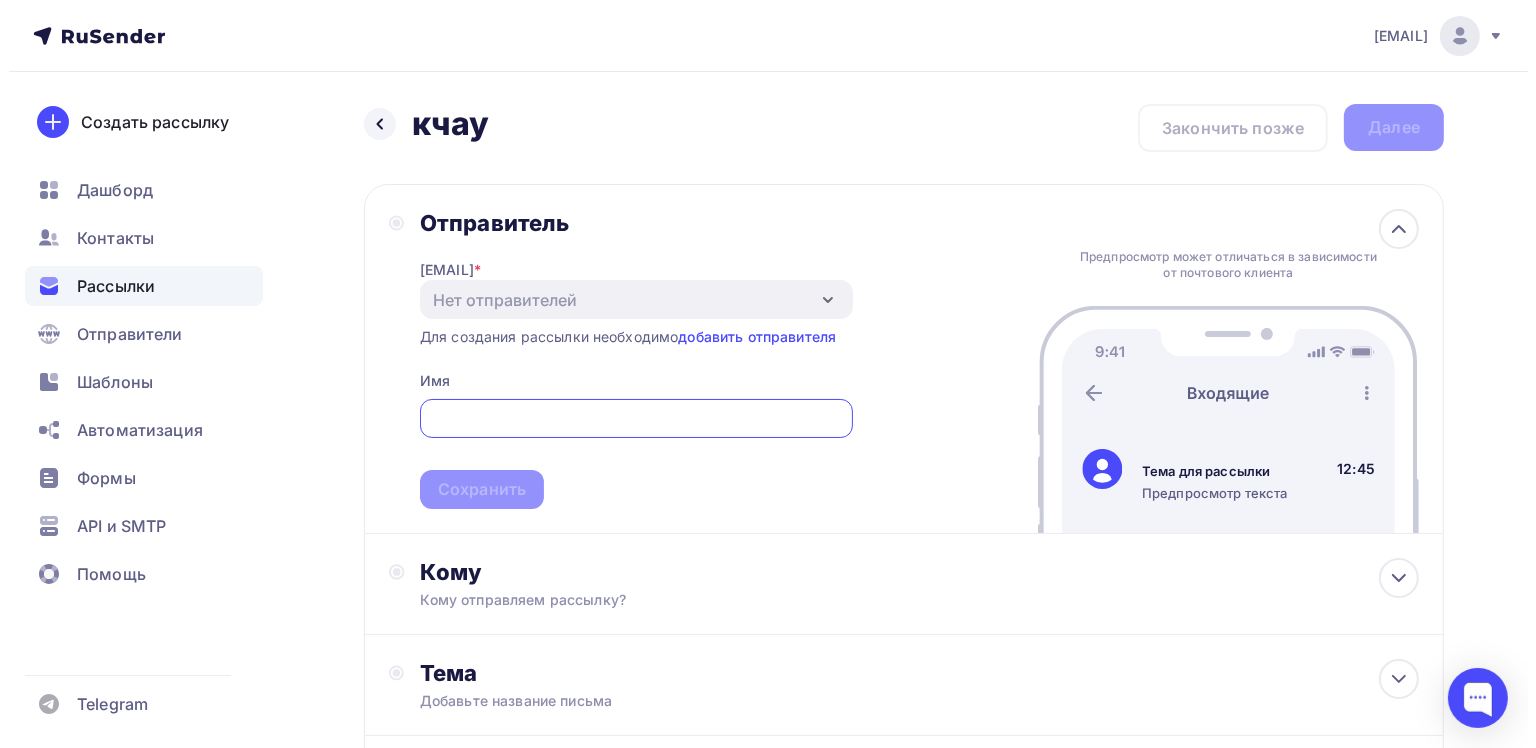 scroll, scrollTop: 0, scrollLeft: 0, axis: both 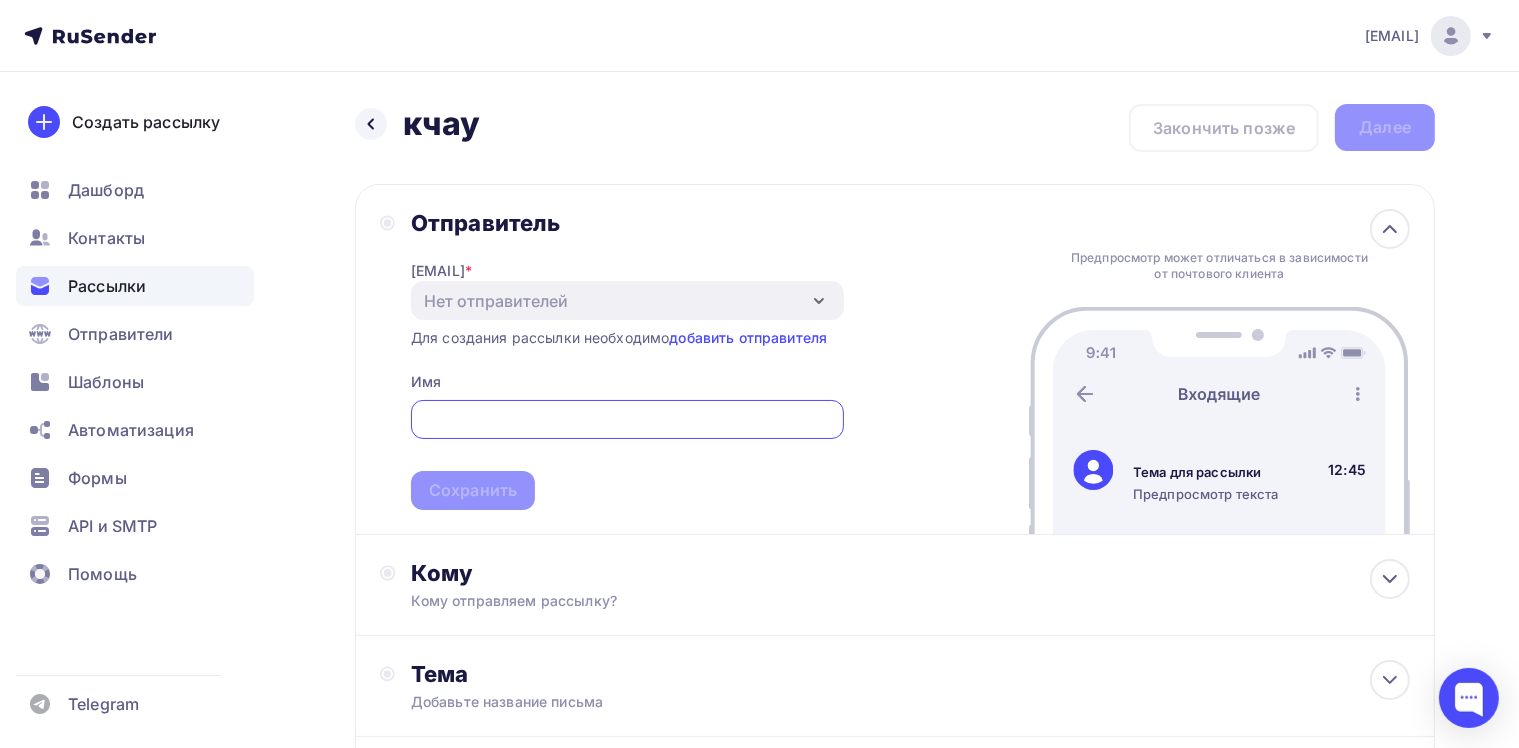 click at bounding box center [627, 420] 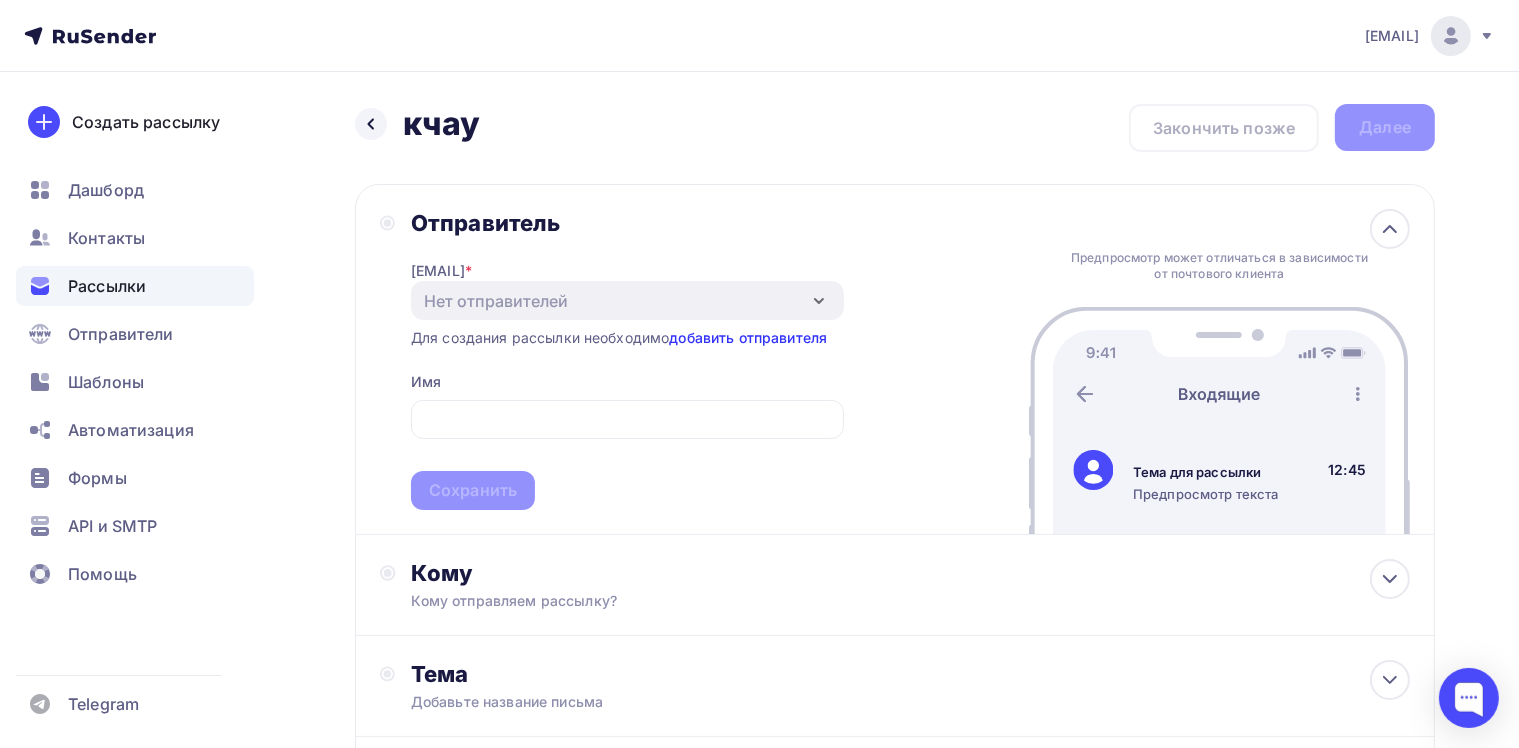 click on "добавить отправителя" at bounding box center [748, 337] 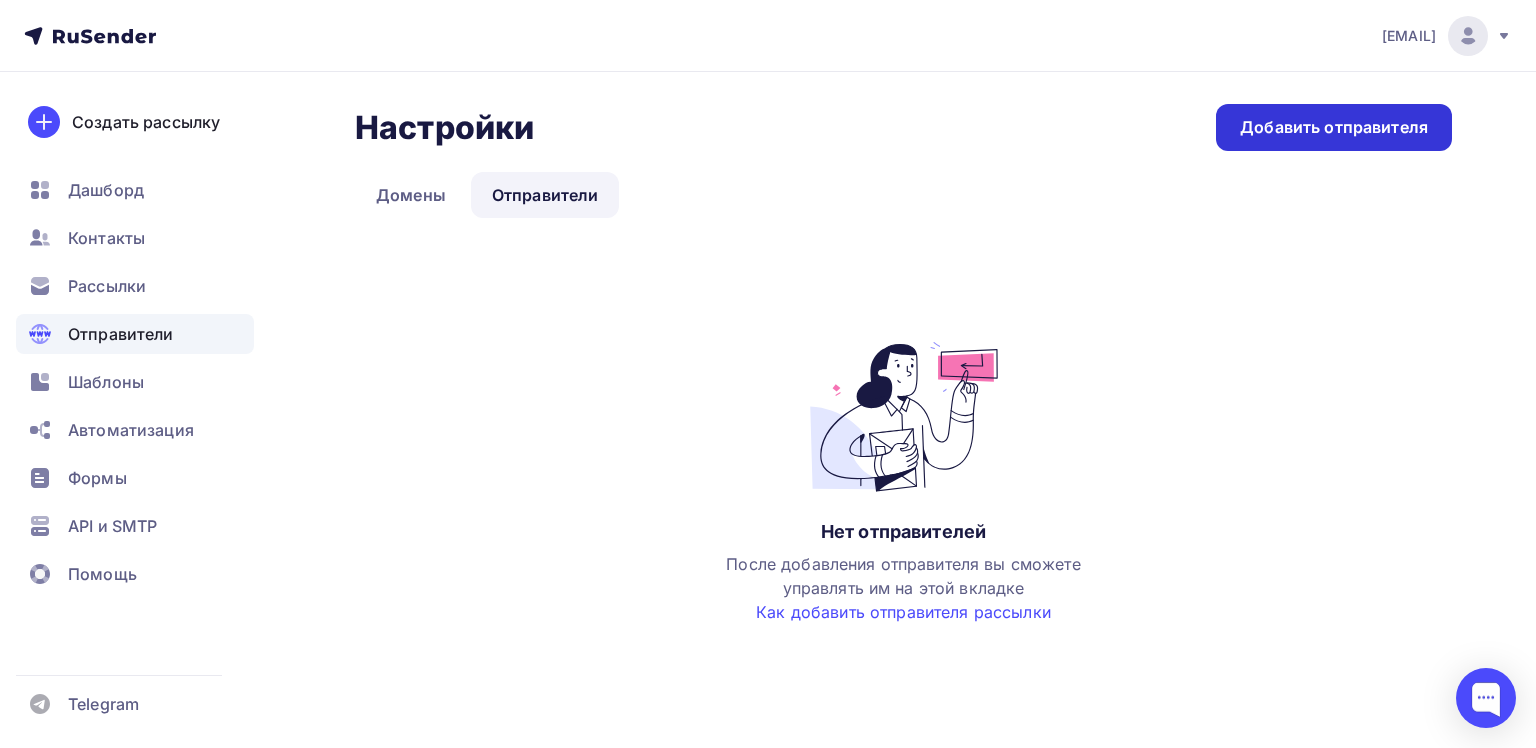 click on "Добавить отправителя" at bounding box center [1334, 127] 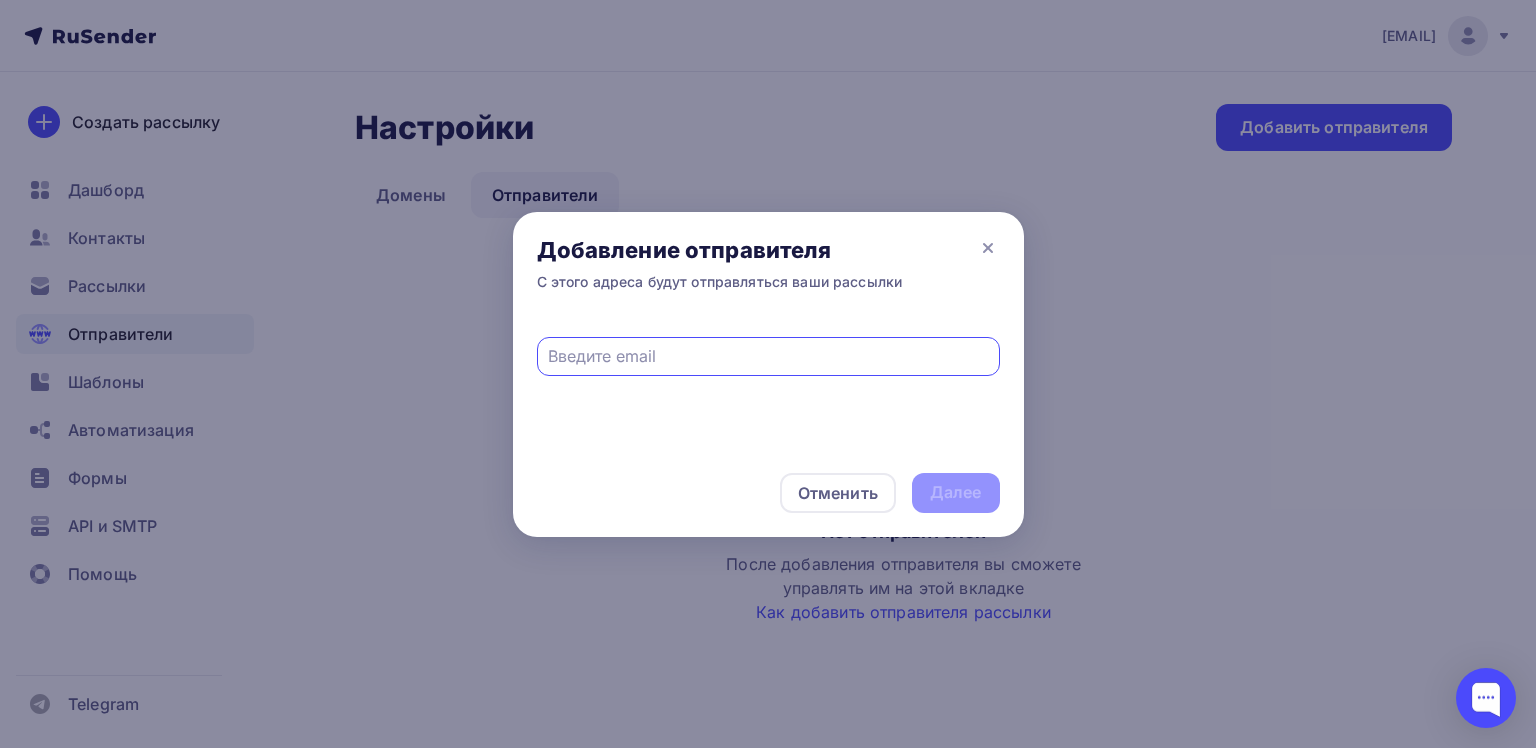 click at bounding box center [768, 356] 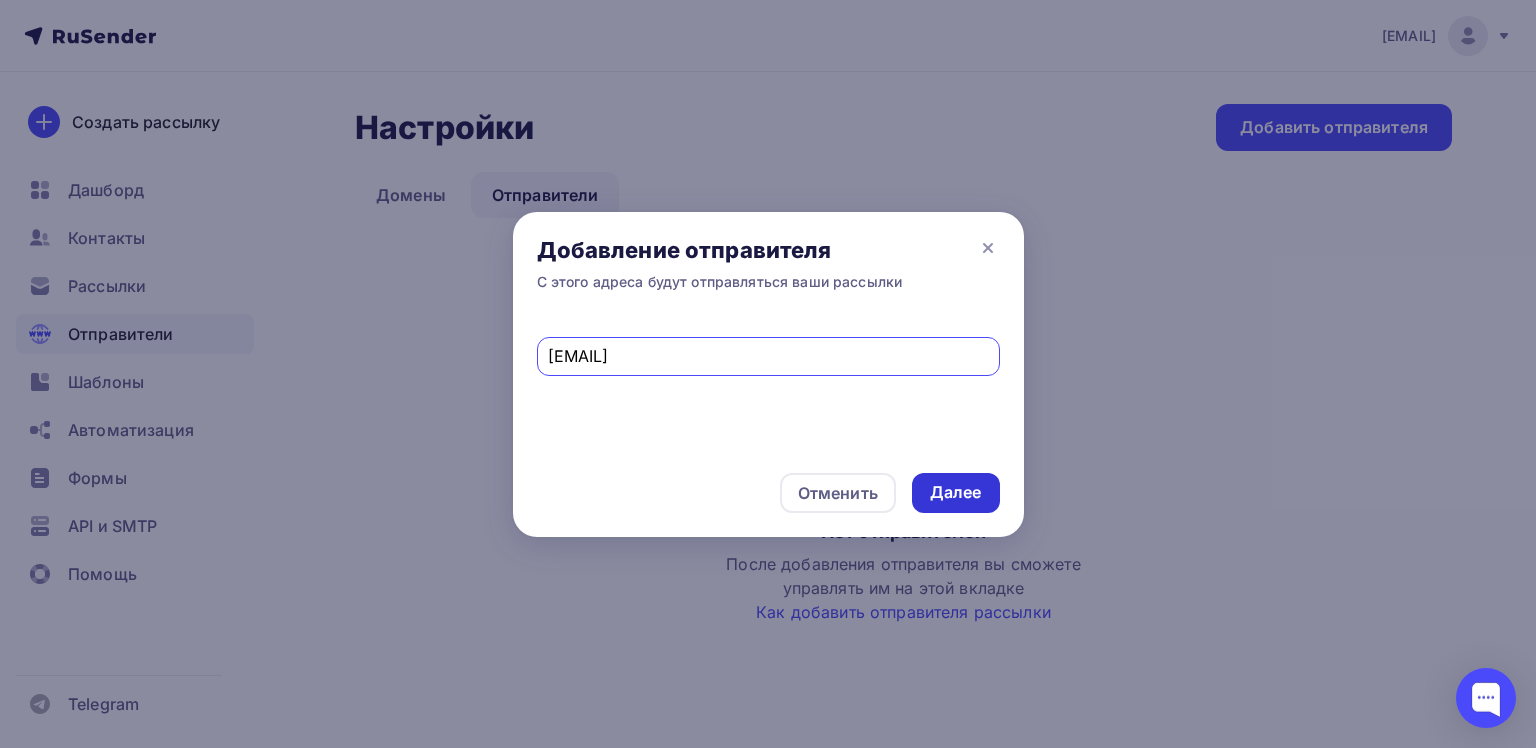 type on "nuther71@gmail.com" 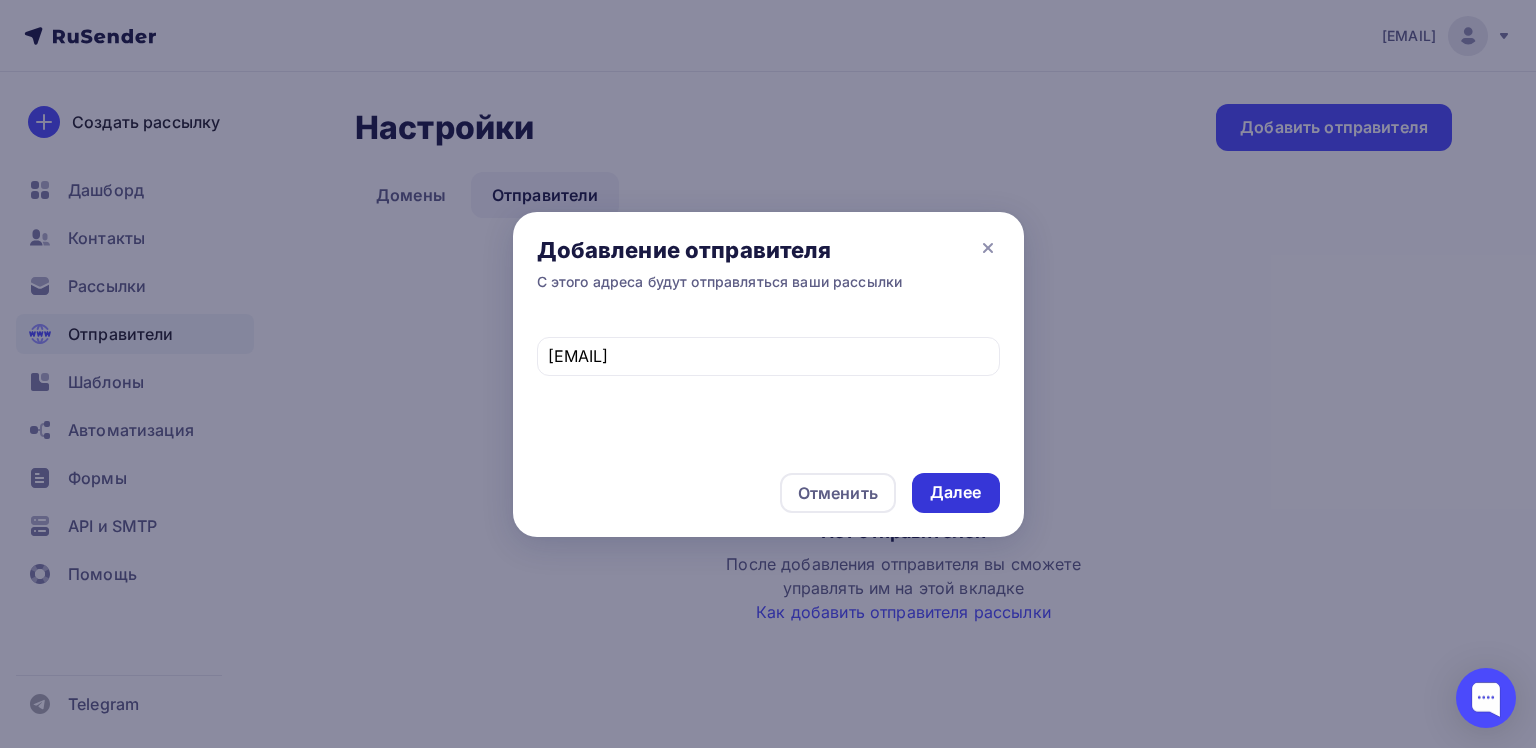 click on "Далее" at bounding box center (956, 492) 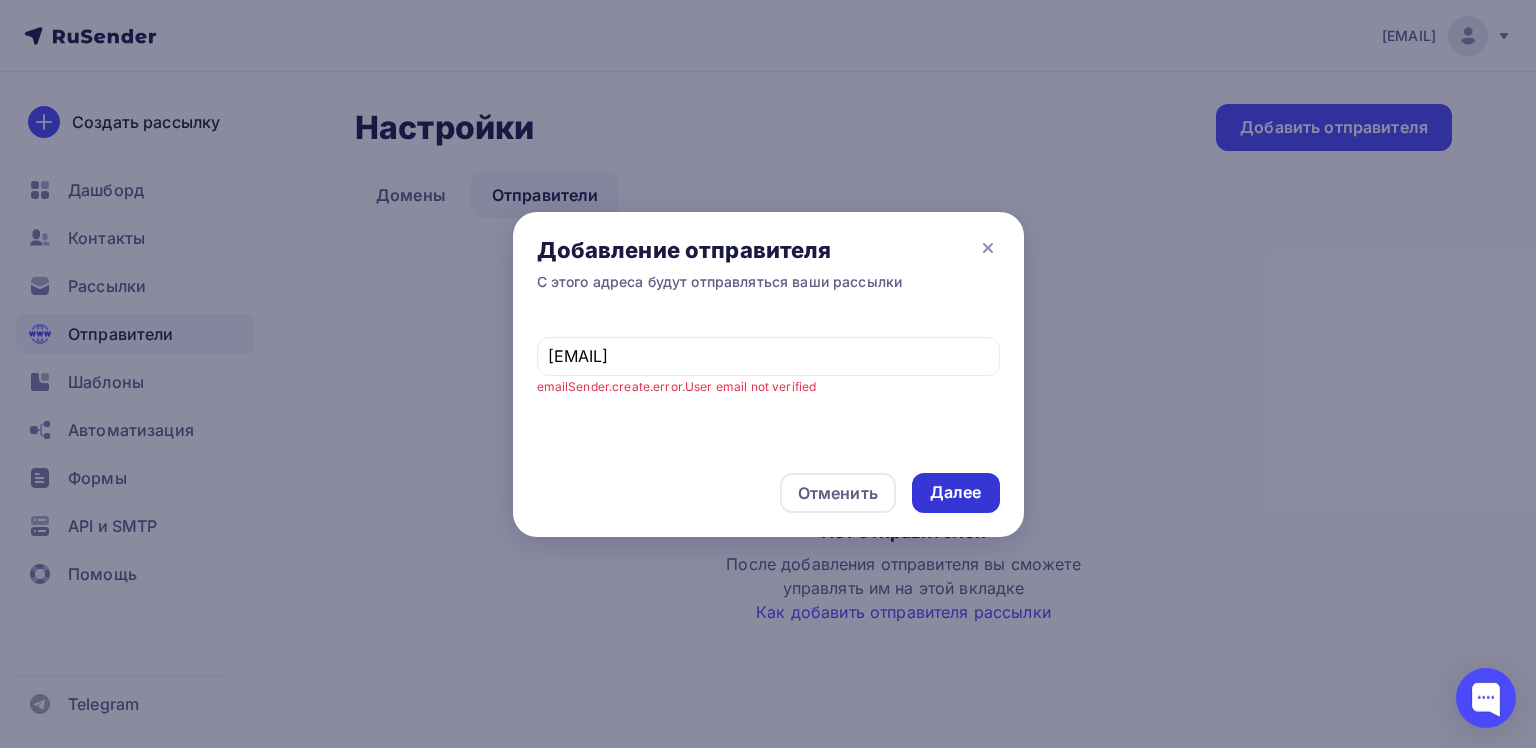 click on "Далее" at bounding box center [956, 492] 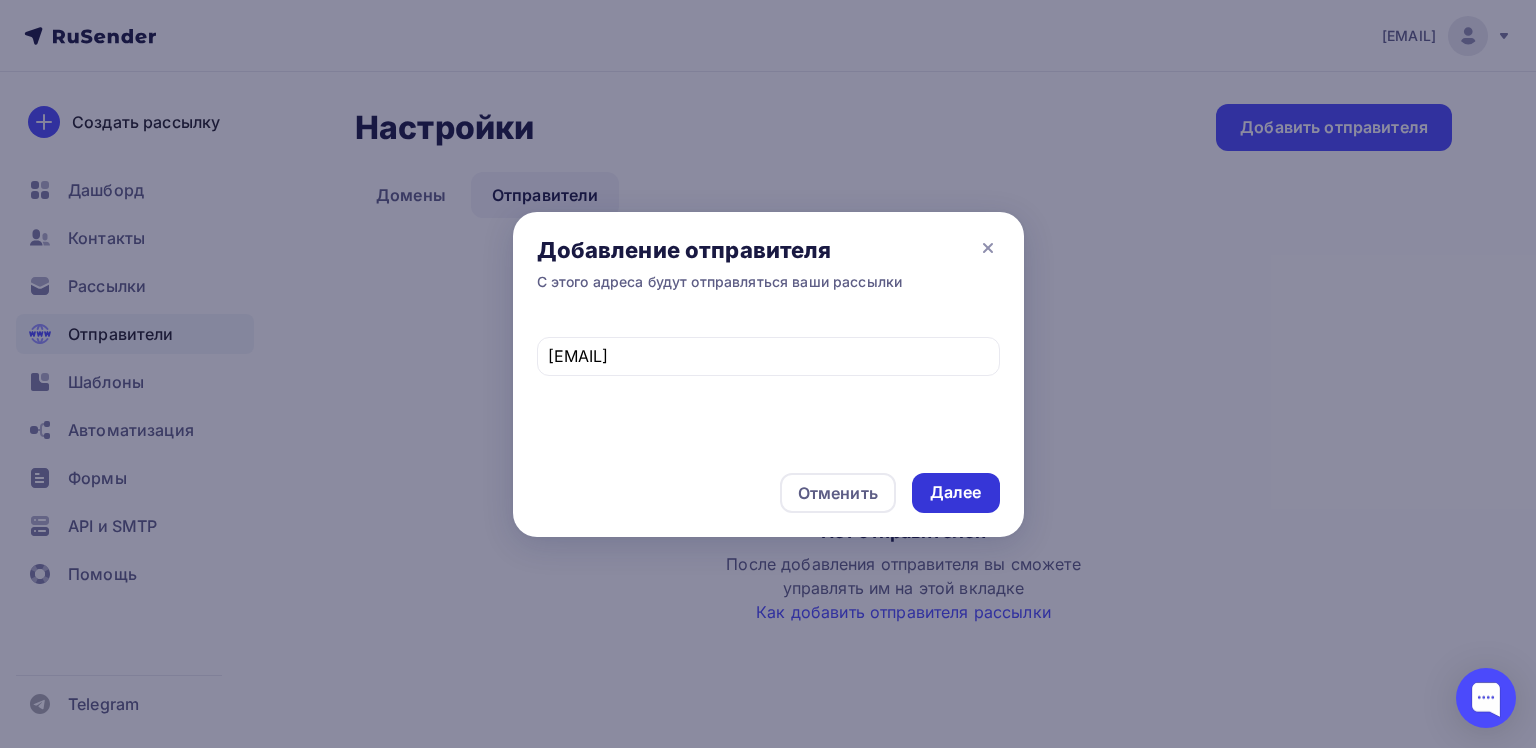 click on "Далее" at bounding box center [956, 492] 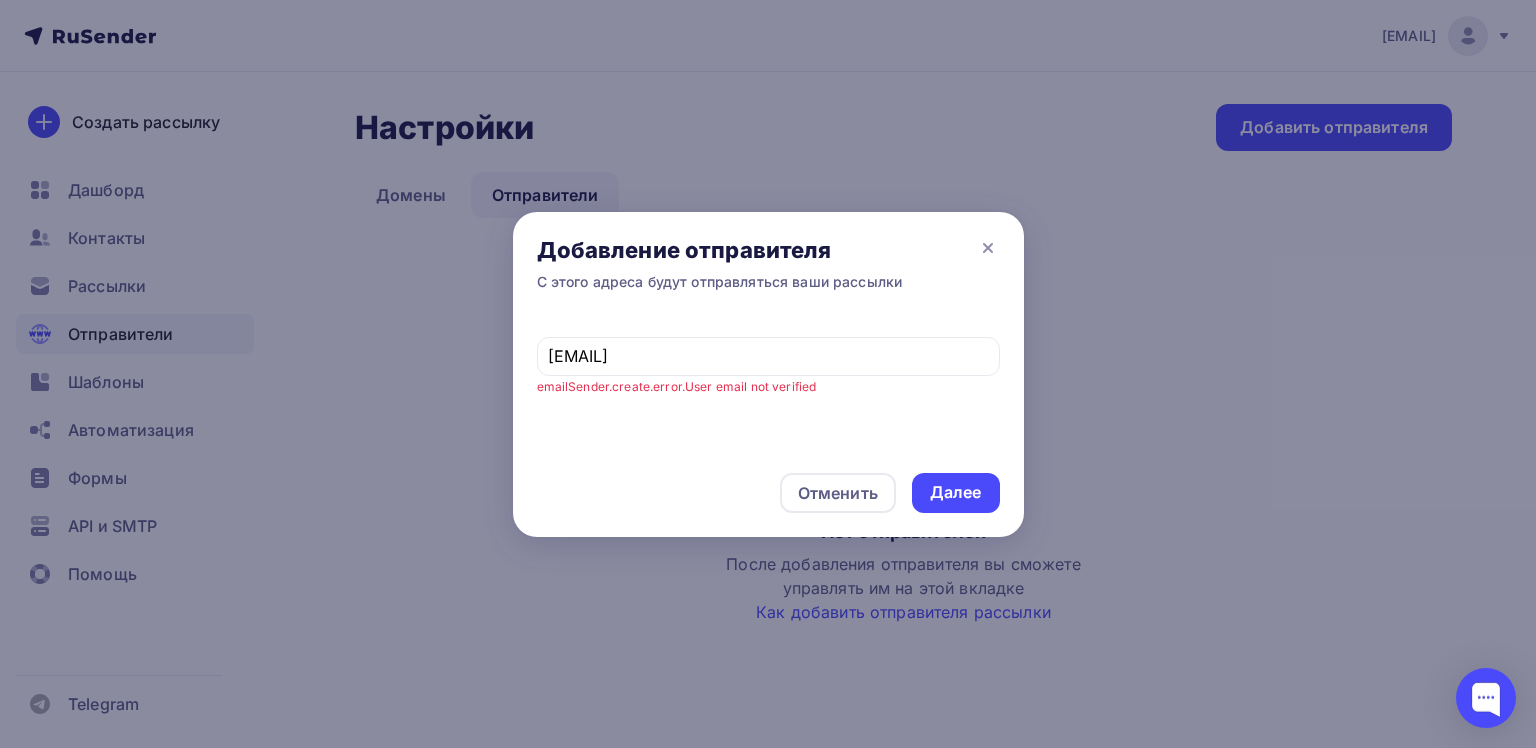 click on "nuther71@gmail.com         emailSender.create.error.User email not verified" at bounding box center [768, 382] 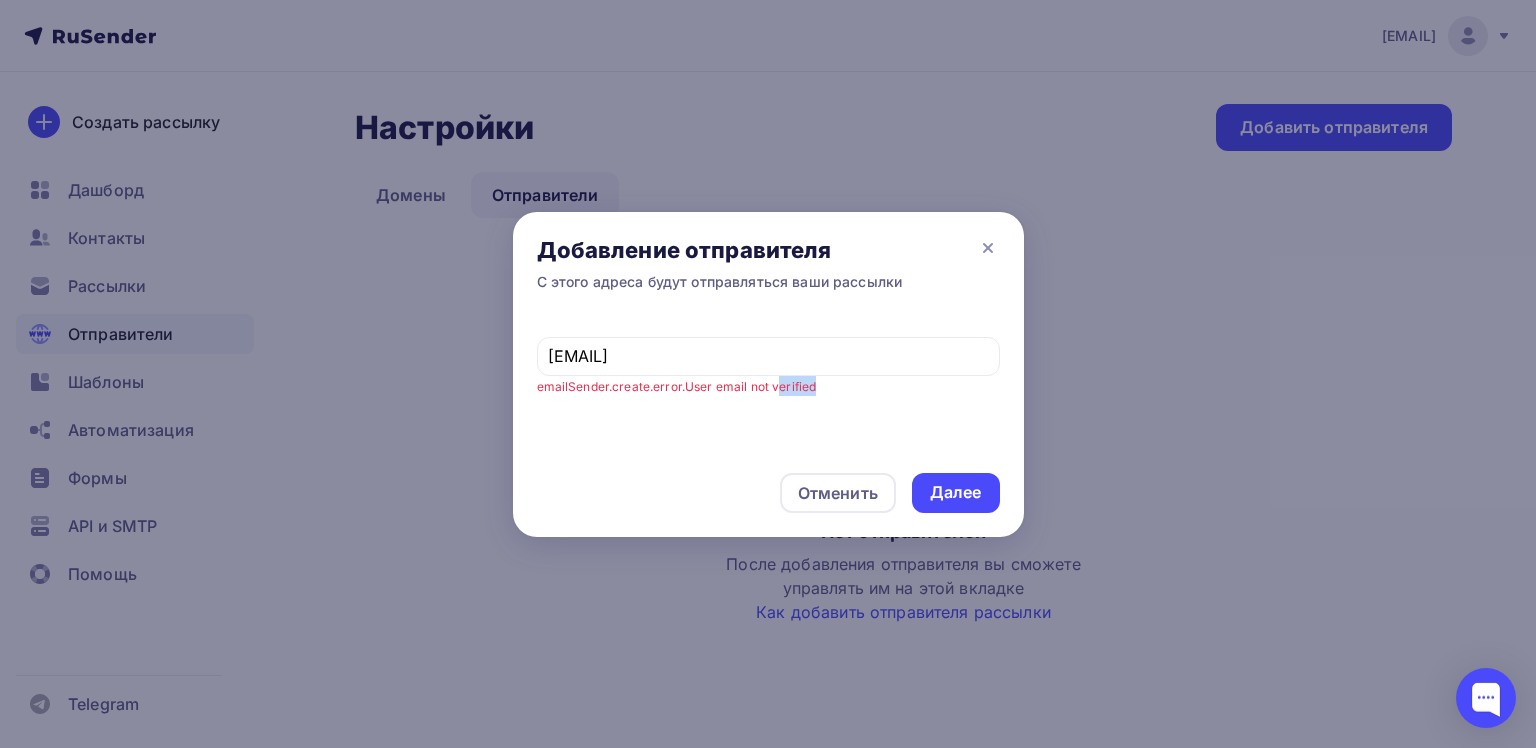 drag, startPoint x: 776, startPoint y: 389, endPoint x: 816, endPoint y: 391, distance: 40.04997 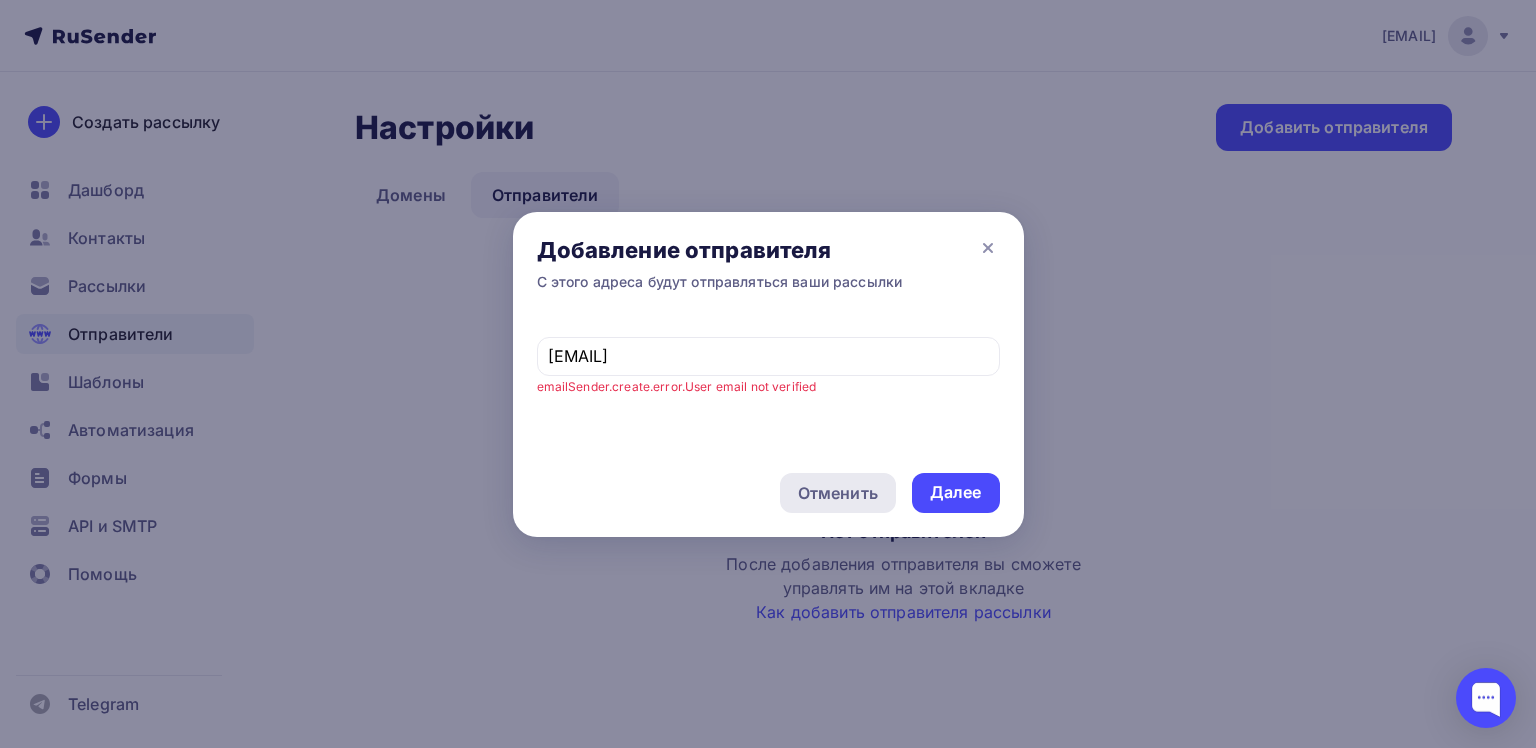 click on "Отменить" at bounding box center (838, 493) 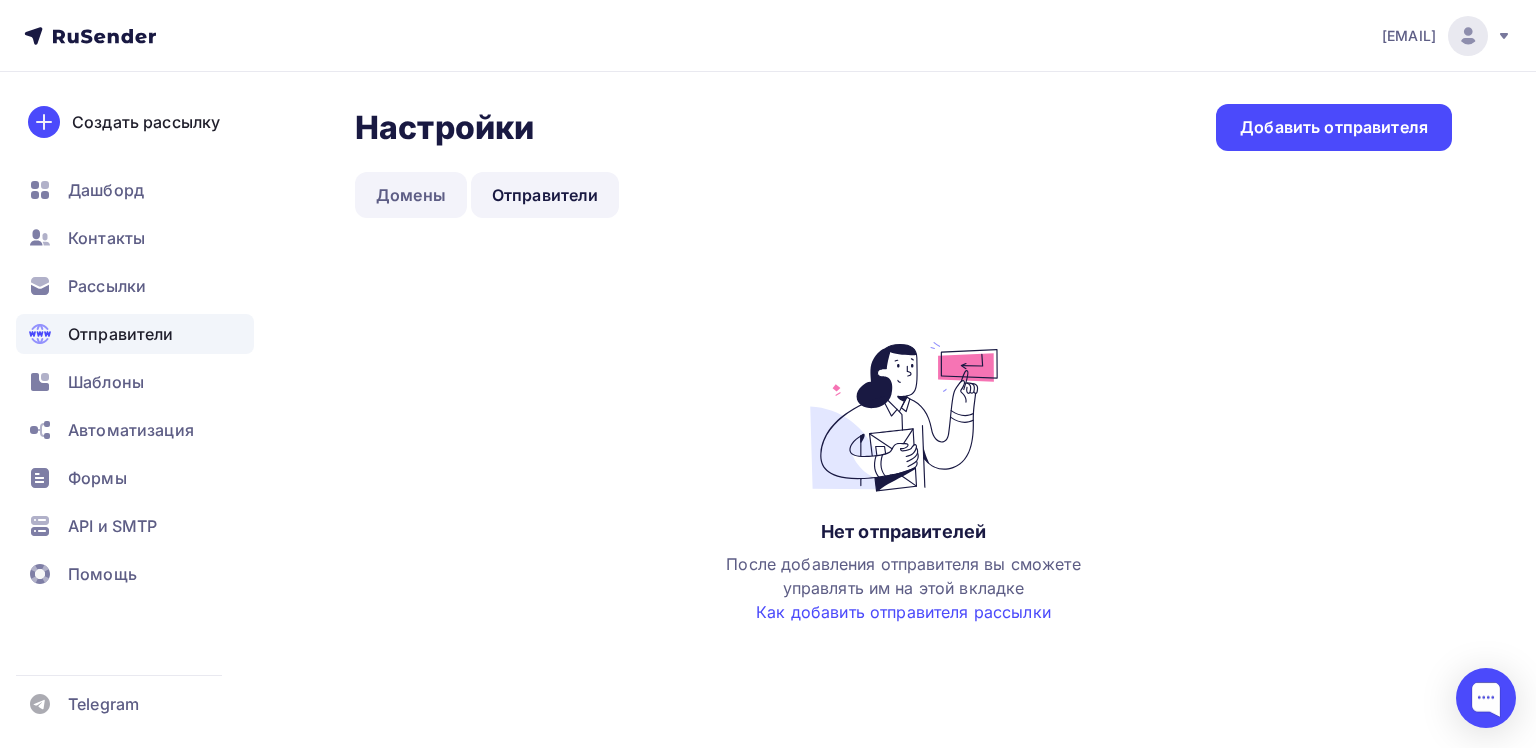 click on "Домены" at bounding box center [411, 195] 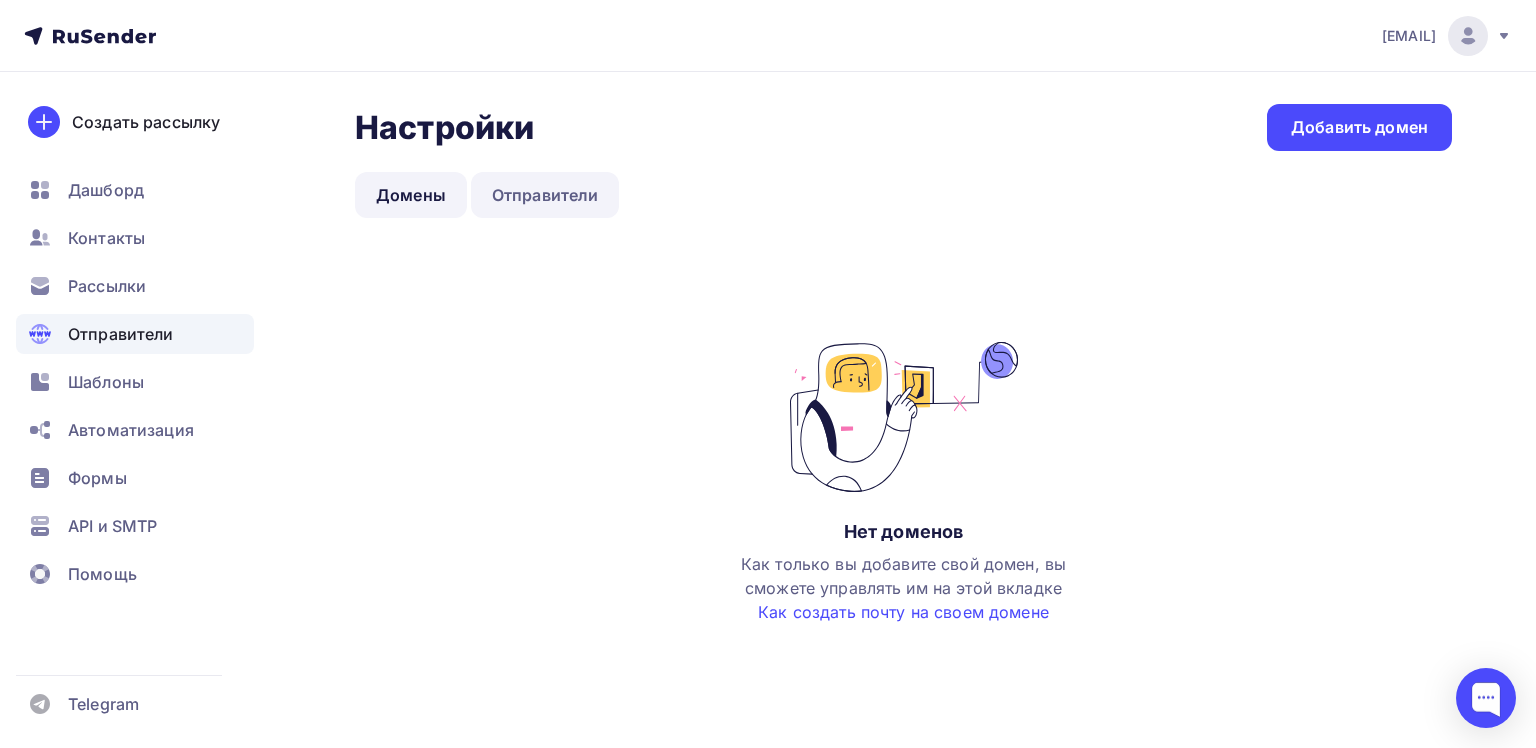 click on "Отправители" at bounding box center (545, 195) 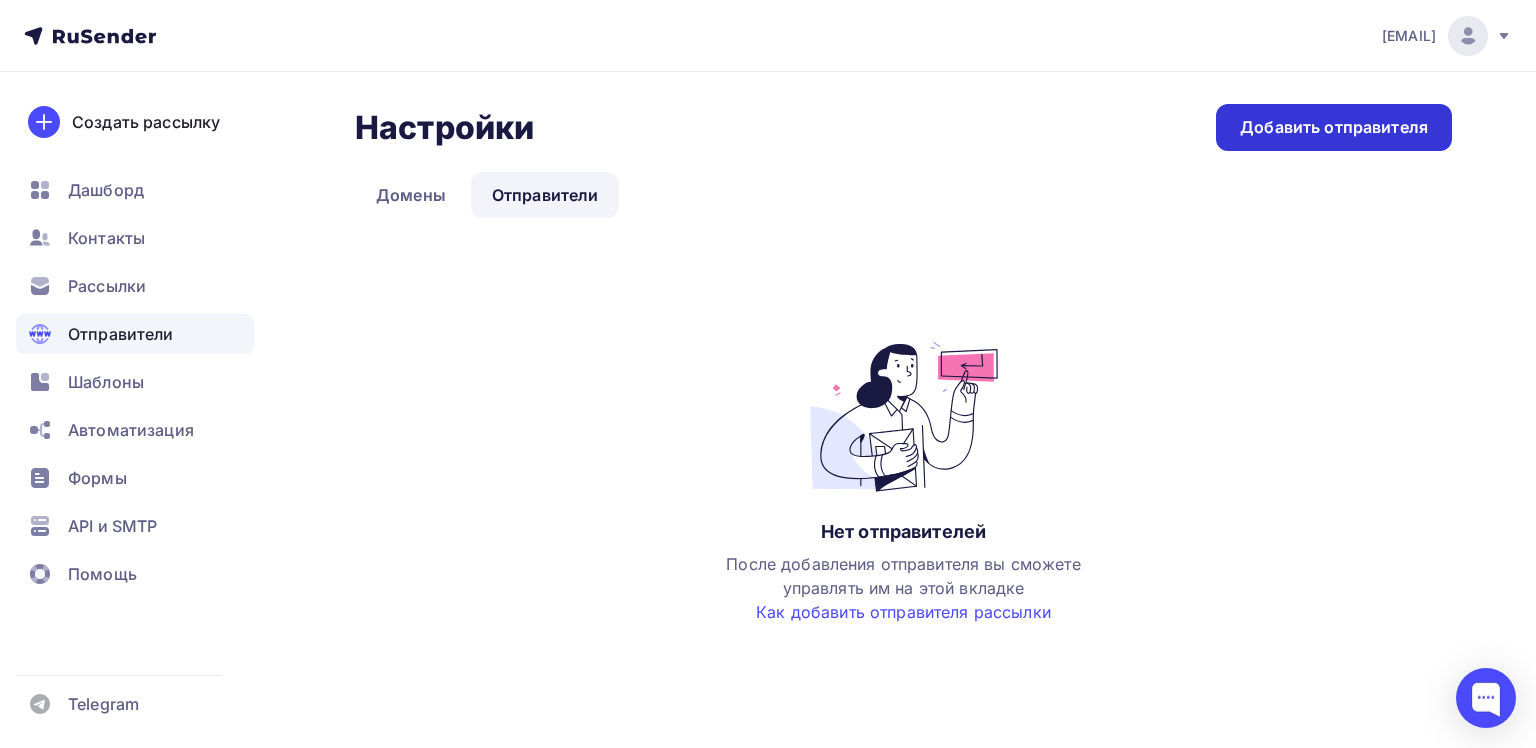 click on "Добавить отправителя" at bounding box center [1334, 127] 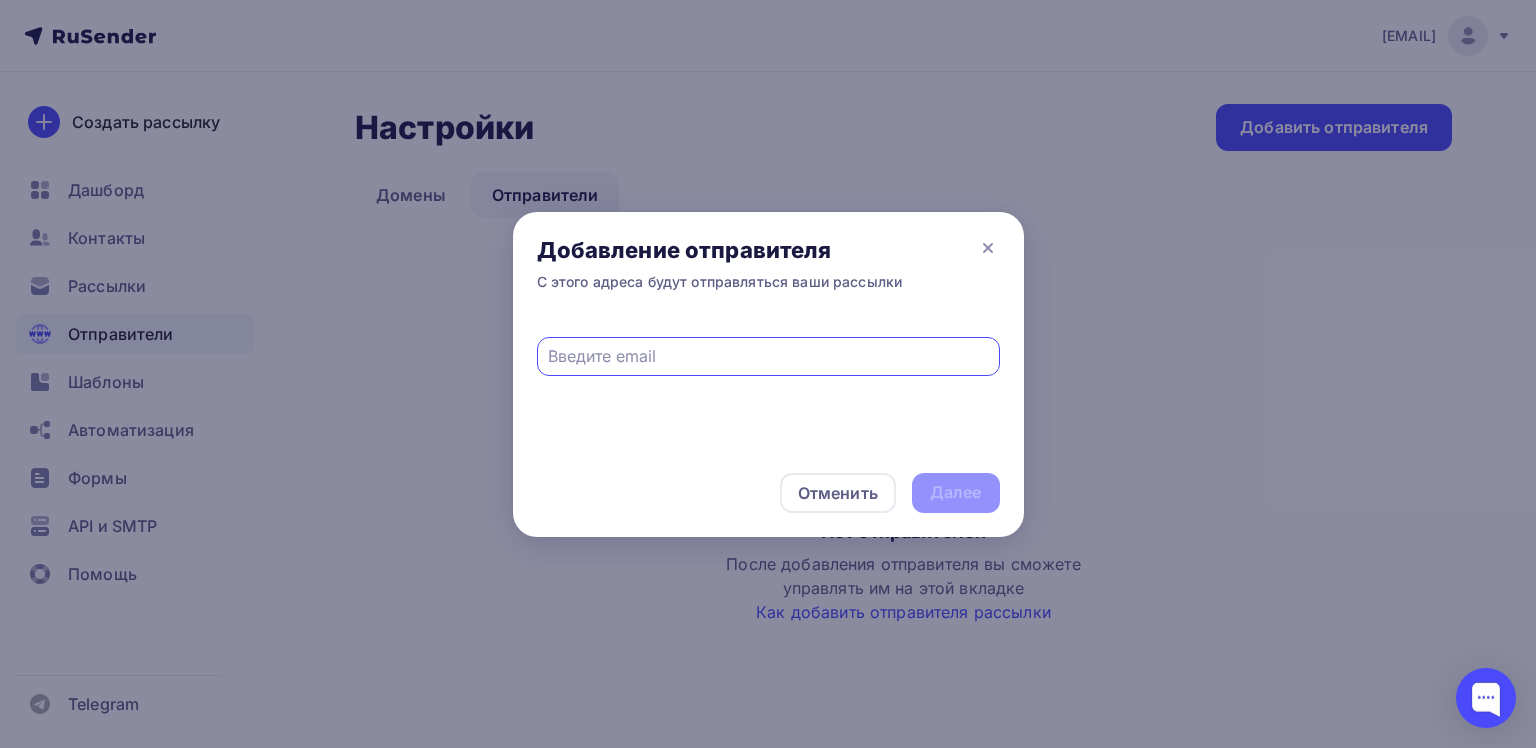 click at bounding box center [768, 374] 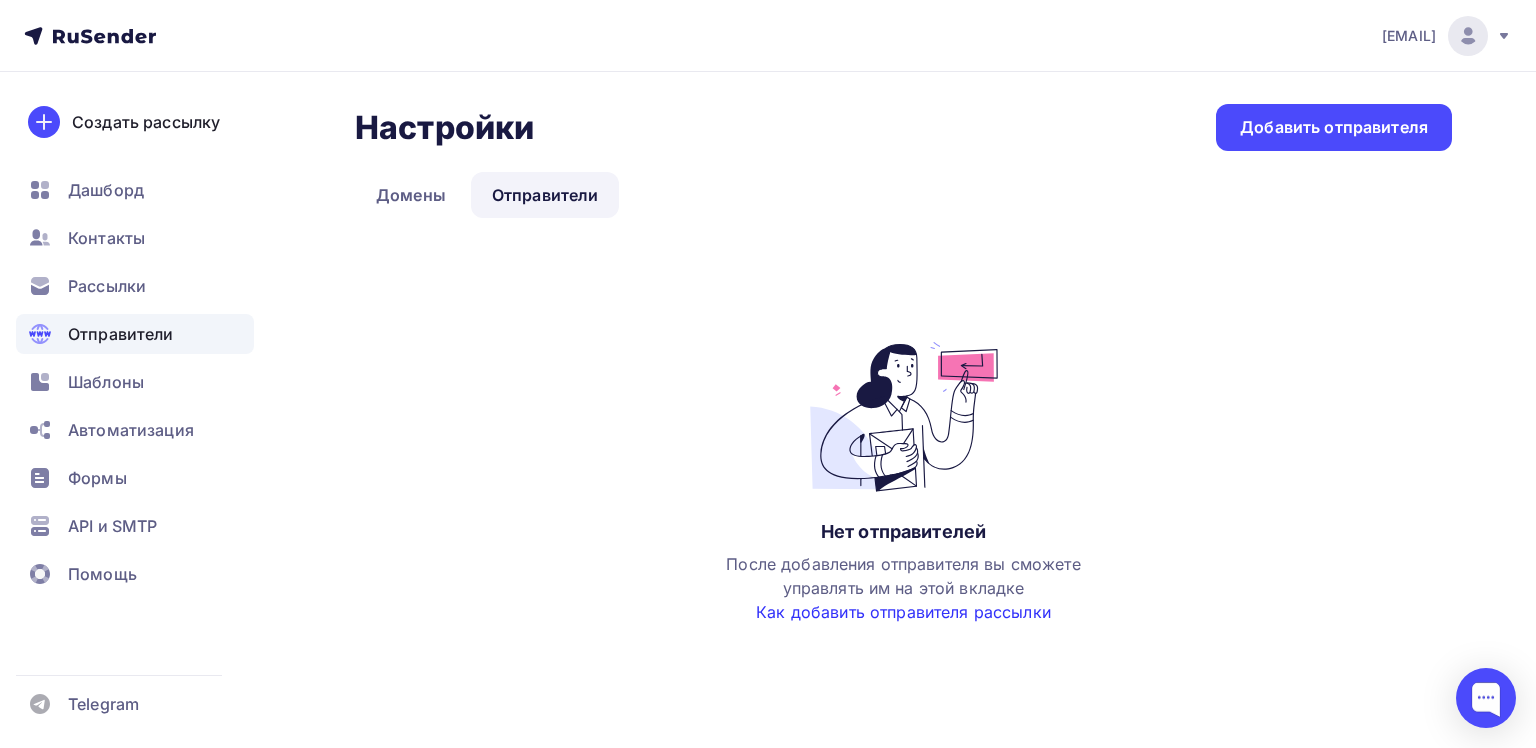 click on "Как добавить отправителя рассылки" at bounding box center [903, 612] 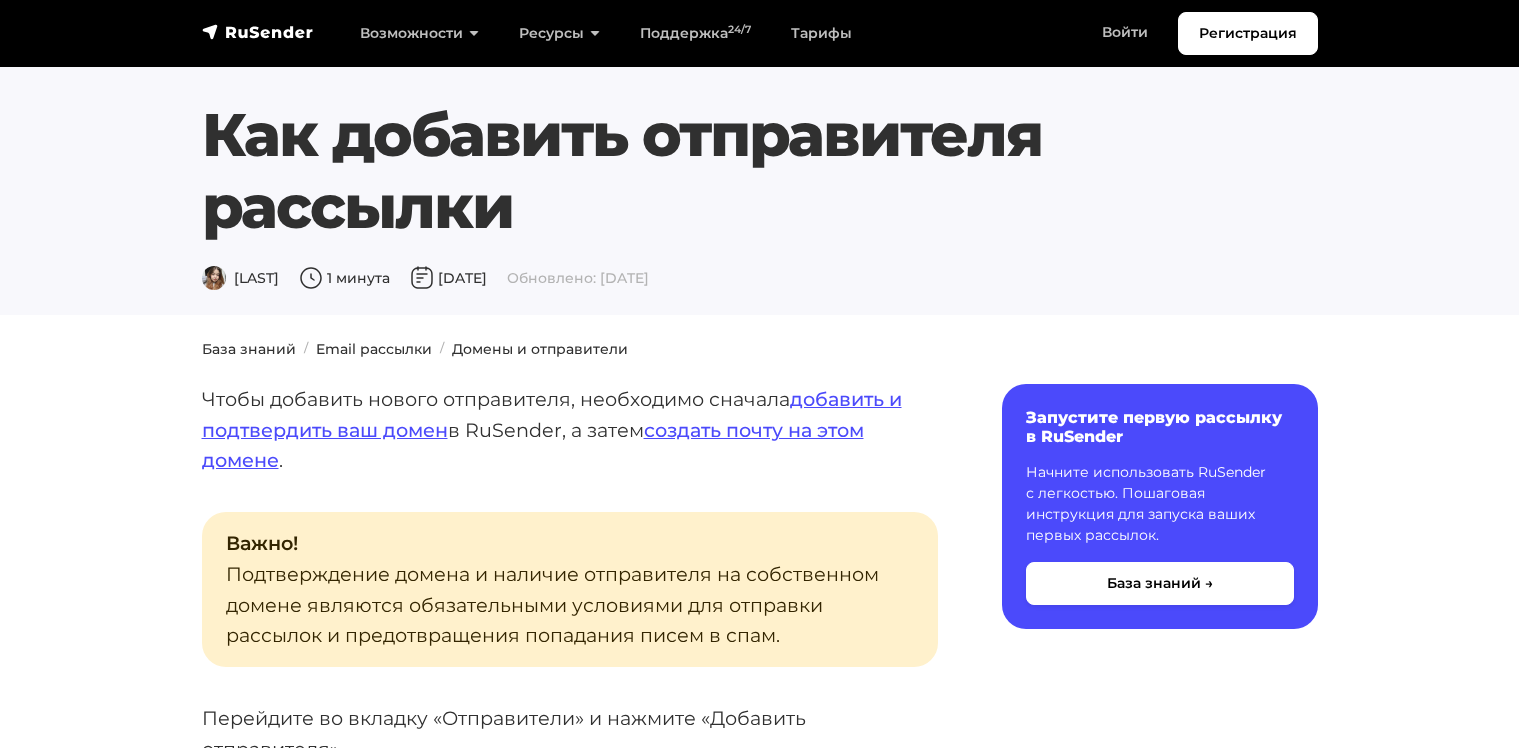 scroll, scrollTop: 0, scrollLeft: 0, axis: both 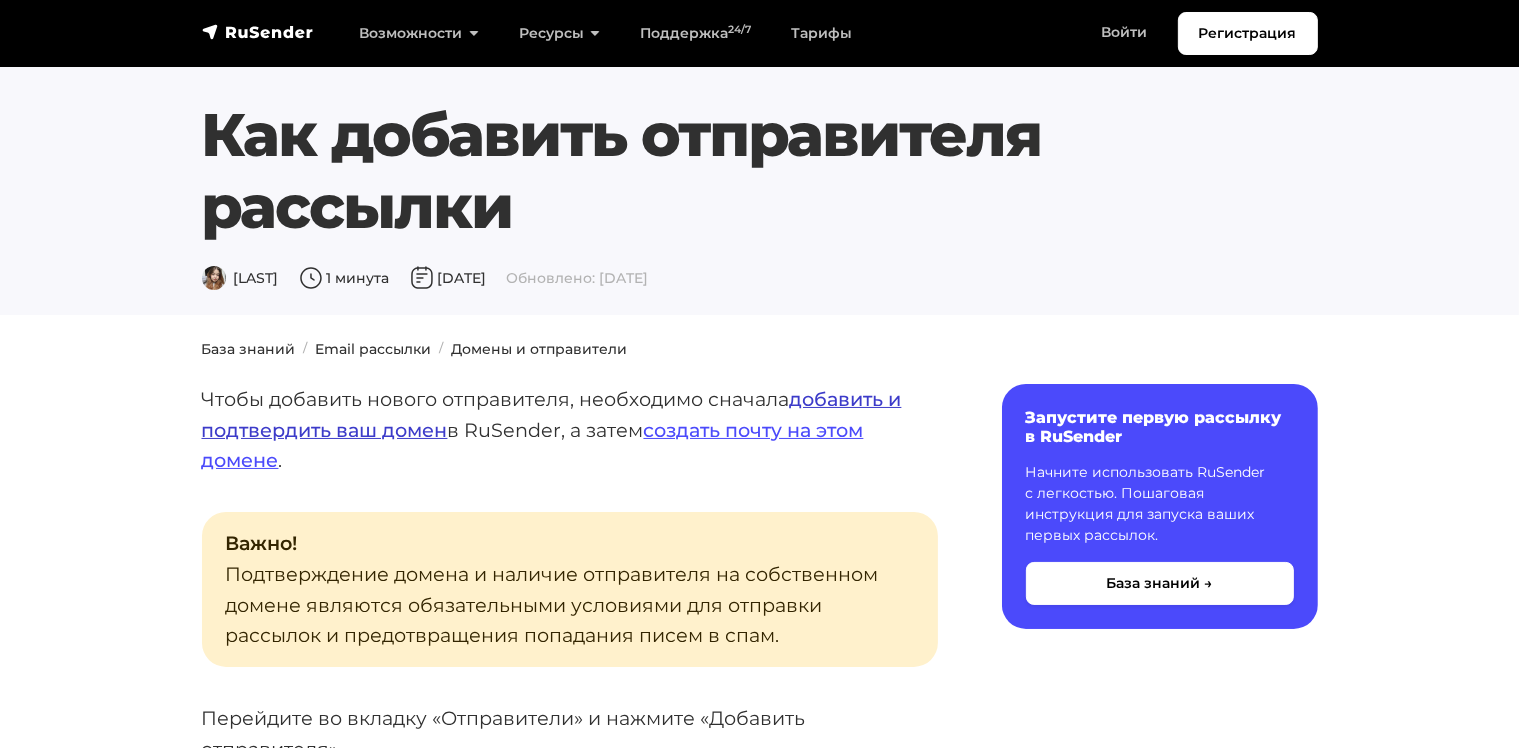 click on "добавить и подтвердить ваш домен" at bounding box center (552, 414) 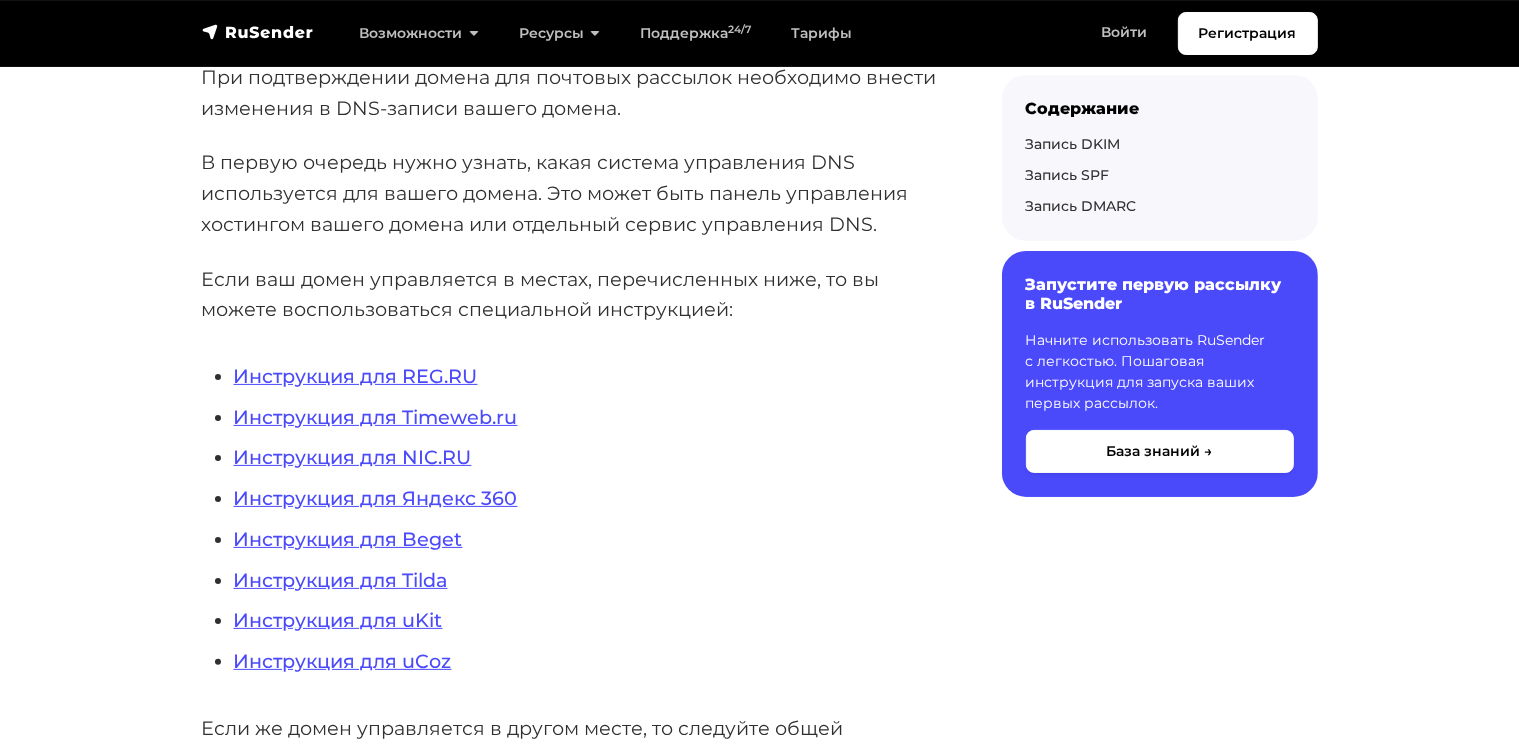 scroll, scrollTop: 300, scrollLeft: 0, axis: vertical 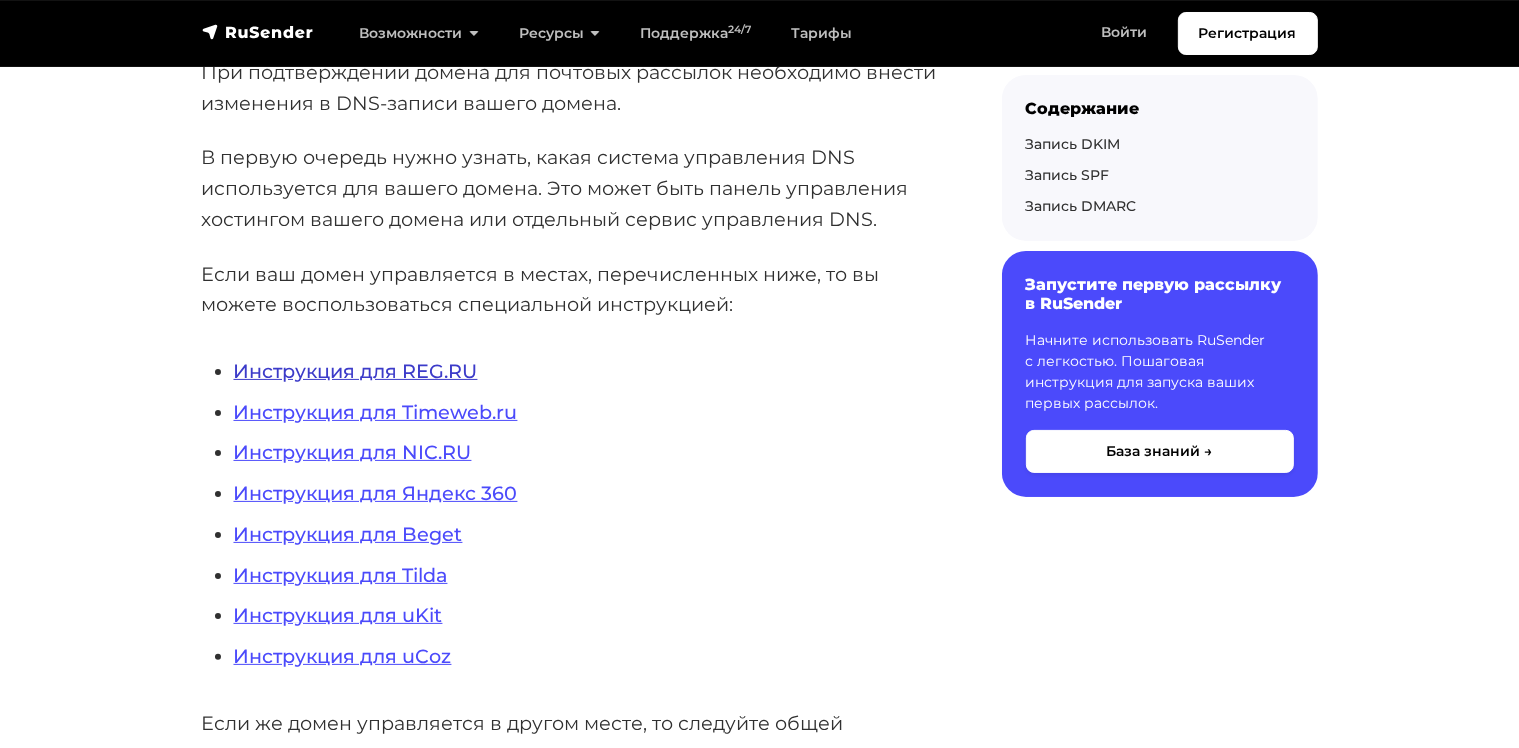 click on "Инструкция для REG.RU" at bounding box center [356, 371] 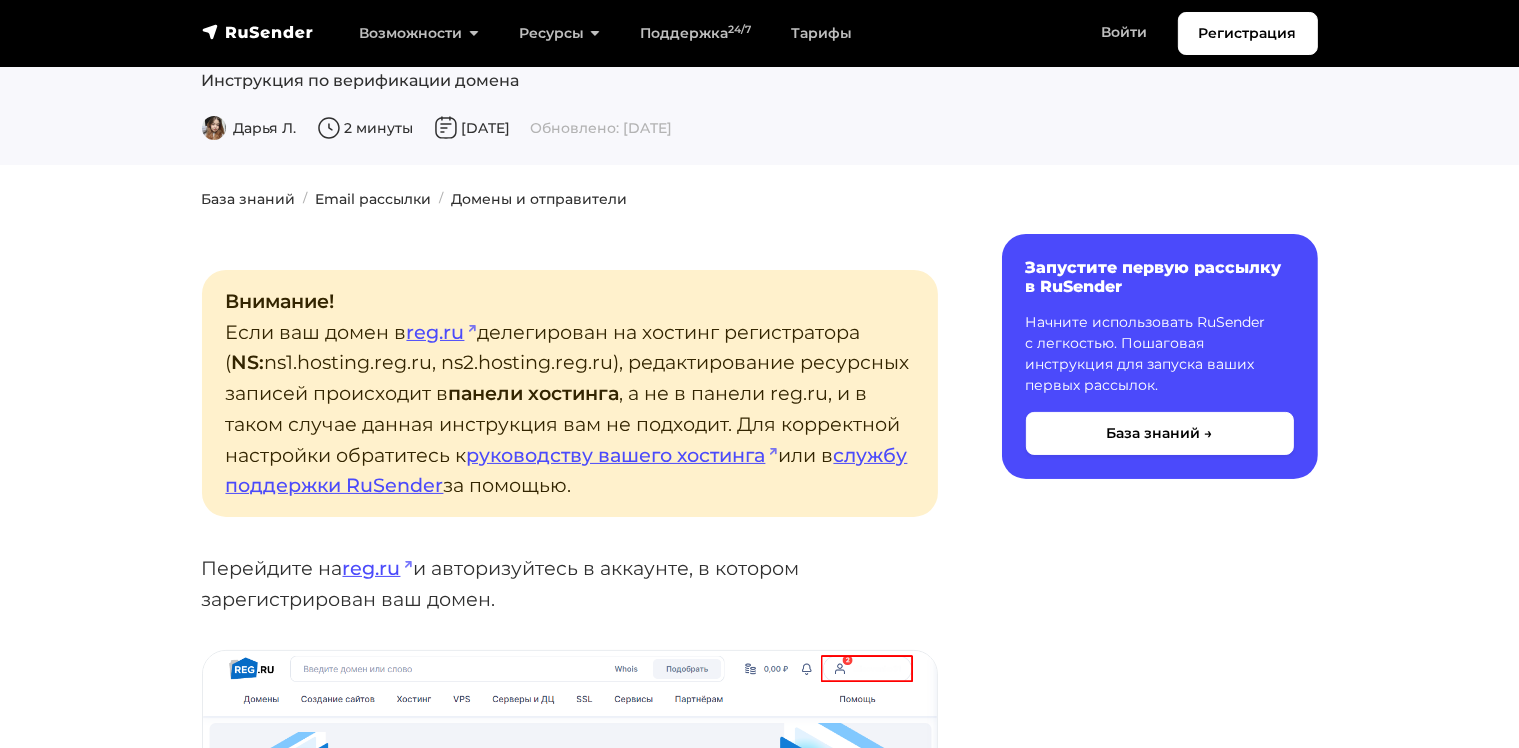 scroll, scrollTop: 200, scrollLeft: 0, axis: vertical 